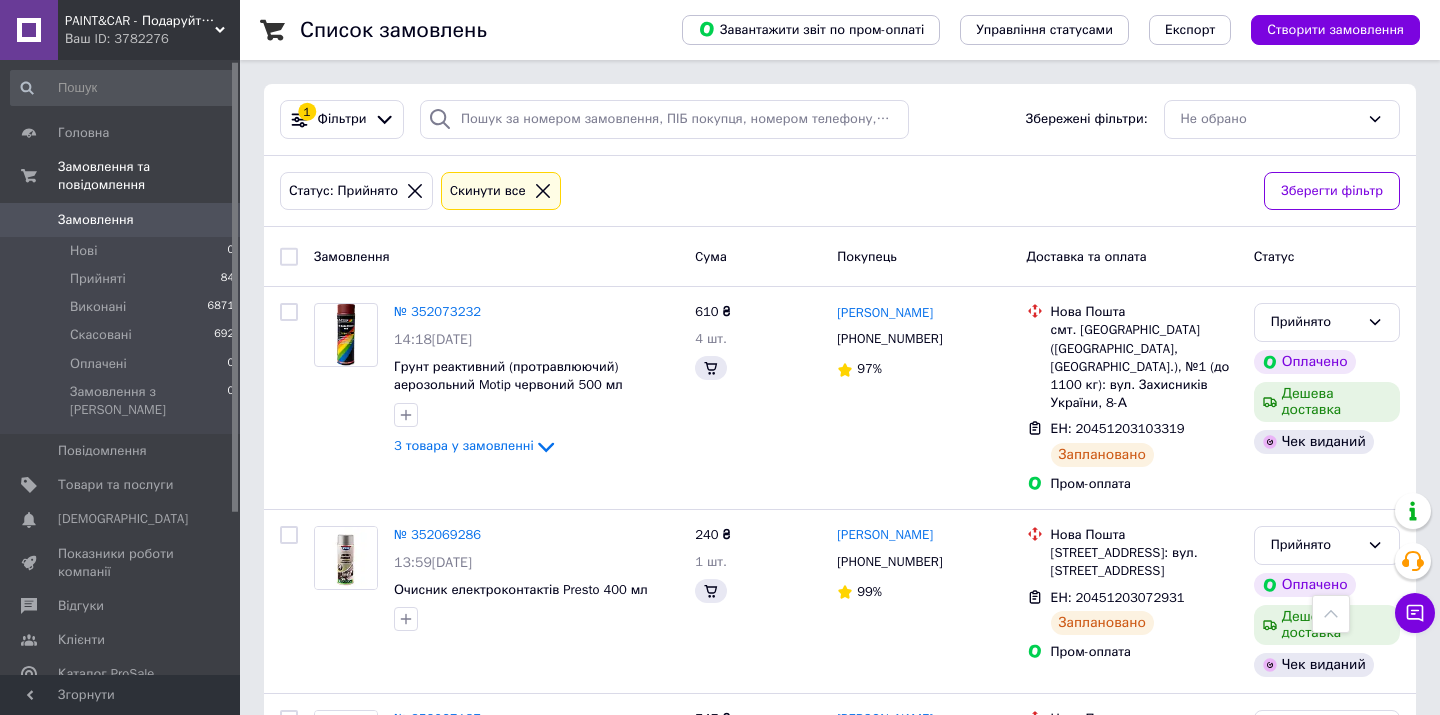scroll, scrollTop: 11389, scrollLeft: 0, axis: vertical 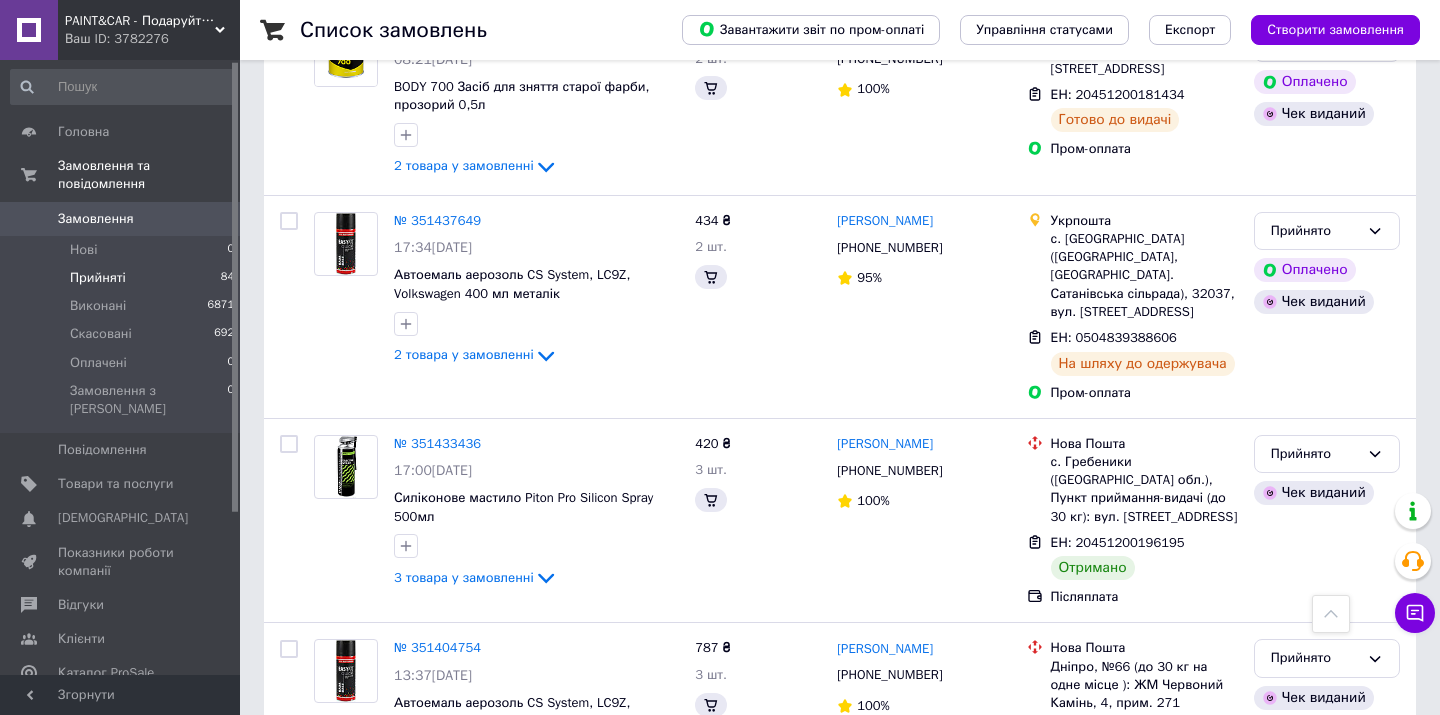 click on "Прийняті 84" at bounding box center [123, 278] 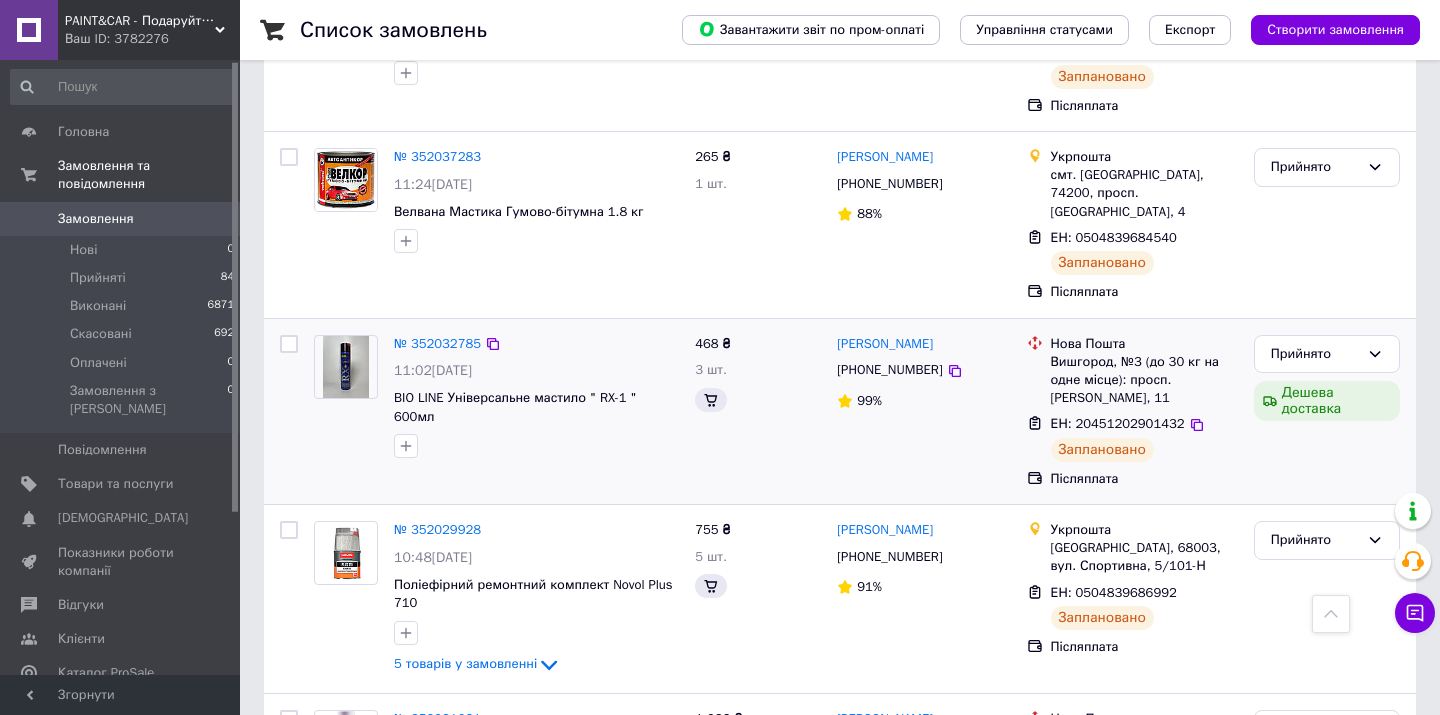 scroll, scrollTop: 0, scrollLeft: 0, axis: both 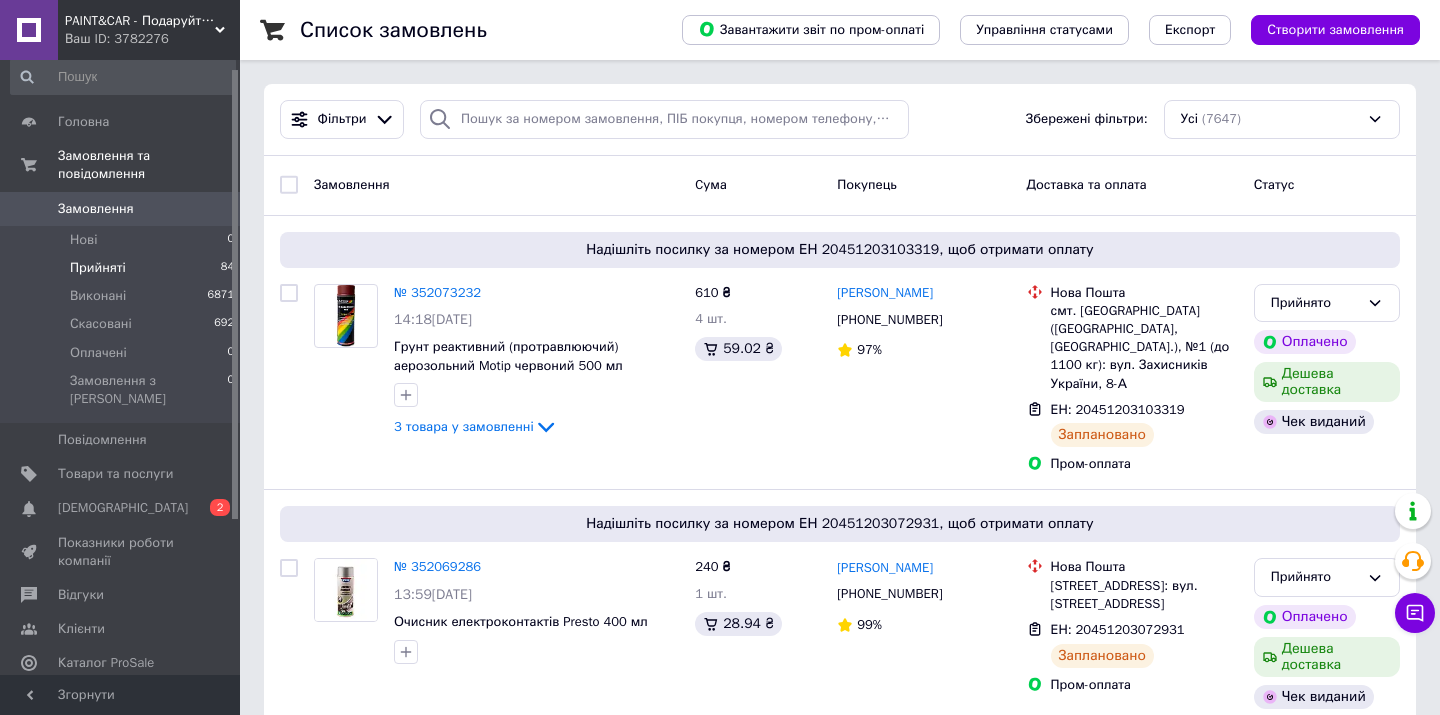click on "Прийняті" at bounding box center [98, 268] 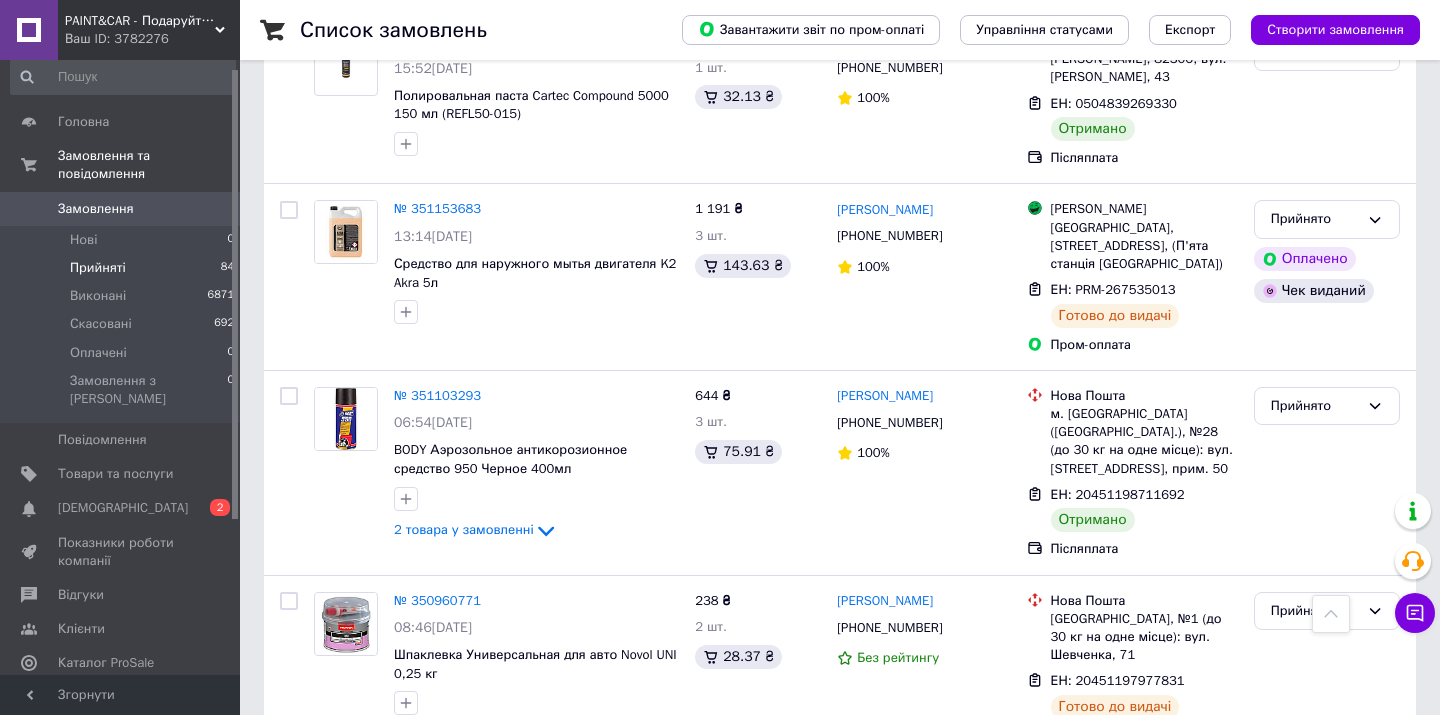 scroll, scrollTop: 14333, scrollLeft: 0, axis: vertical 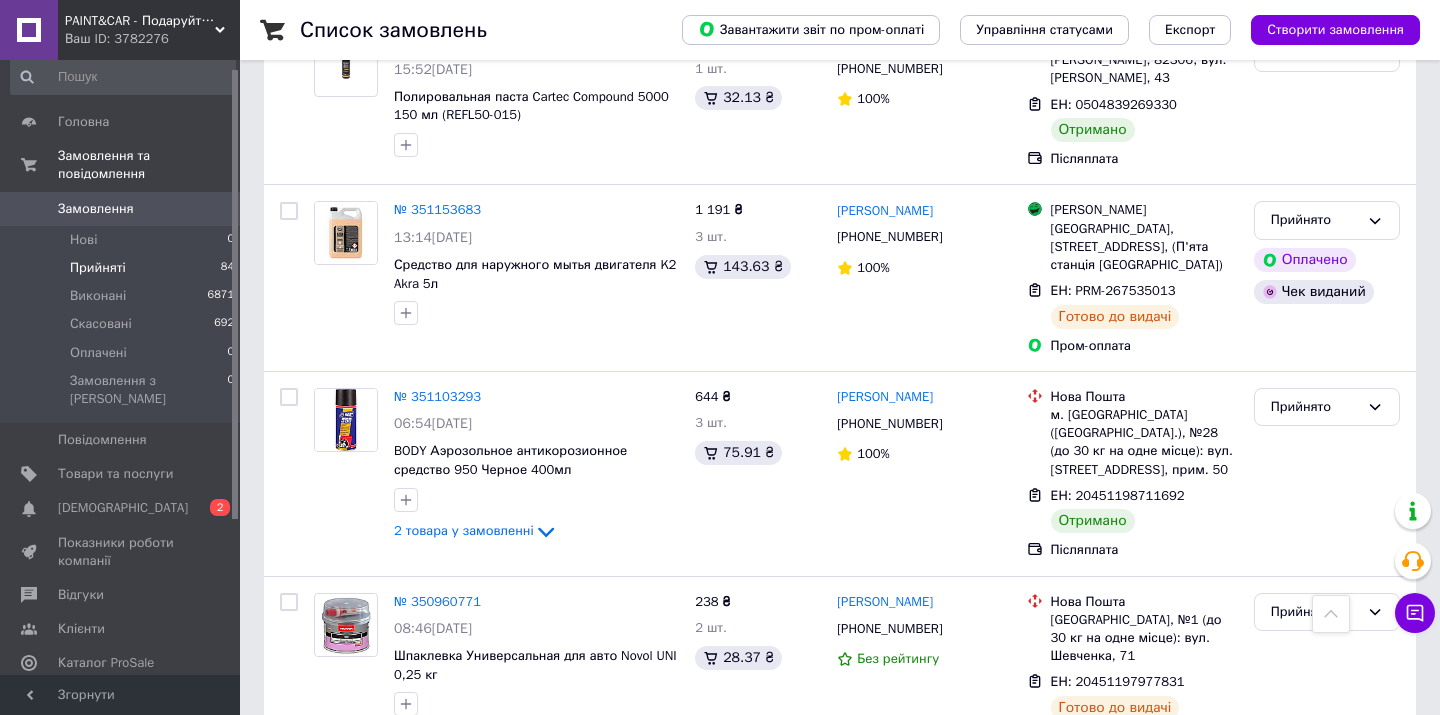 click on "Прийнято" at bounding box center (1315, 798) 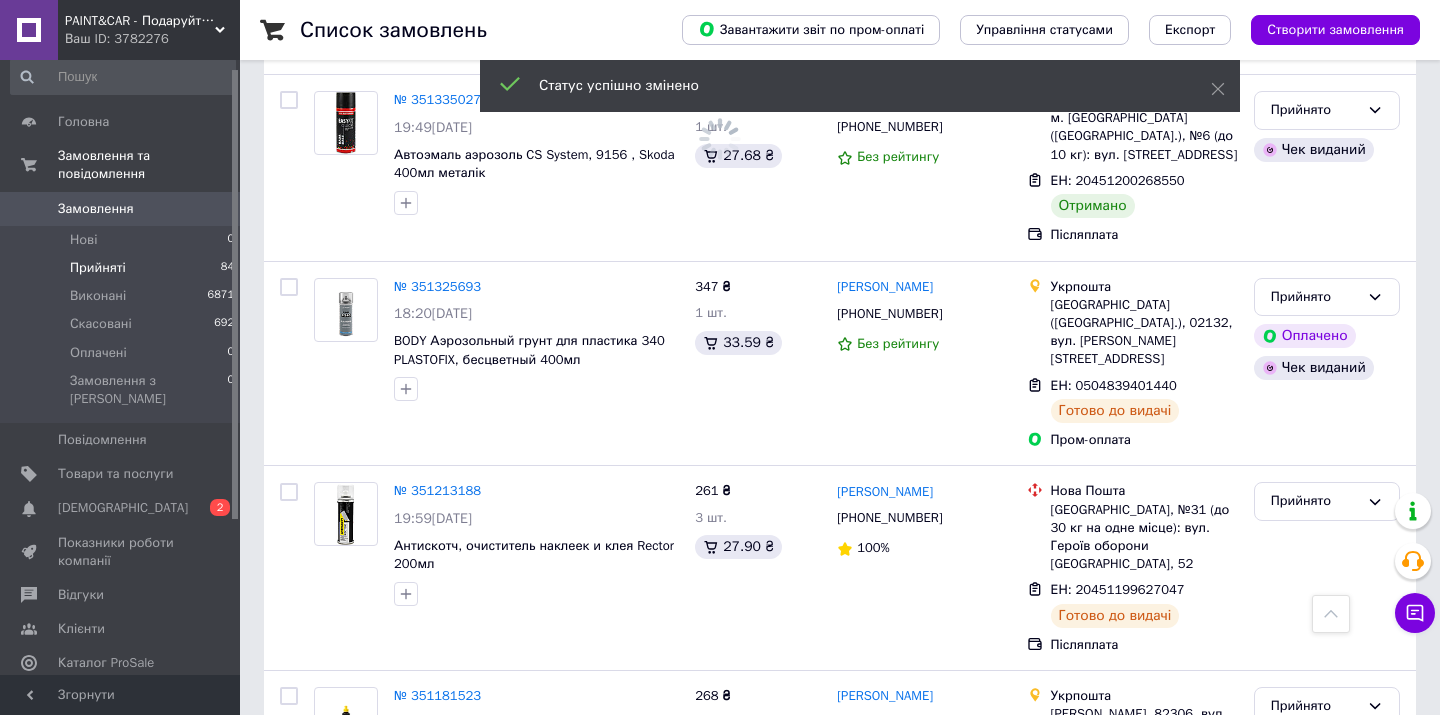 scroll, scrollTop: 13674, scrollLeft: 0, axis: vertical 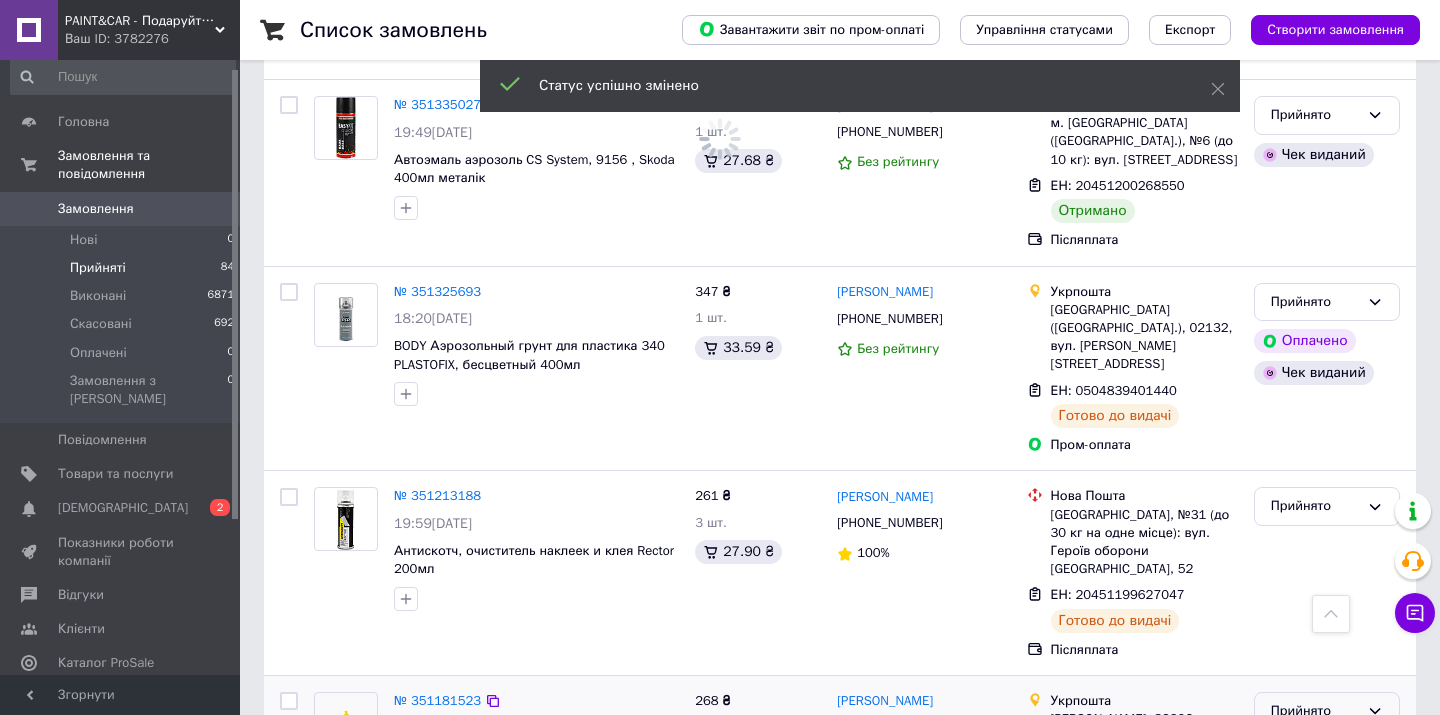 click on "Прийнято" at bounding box center [1327, 711] 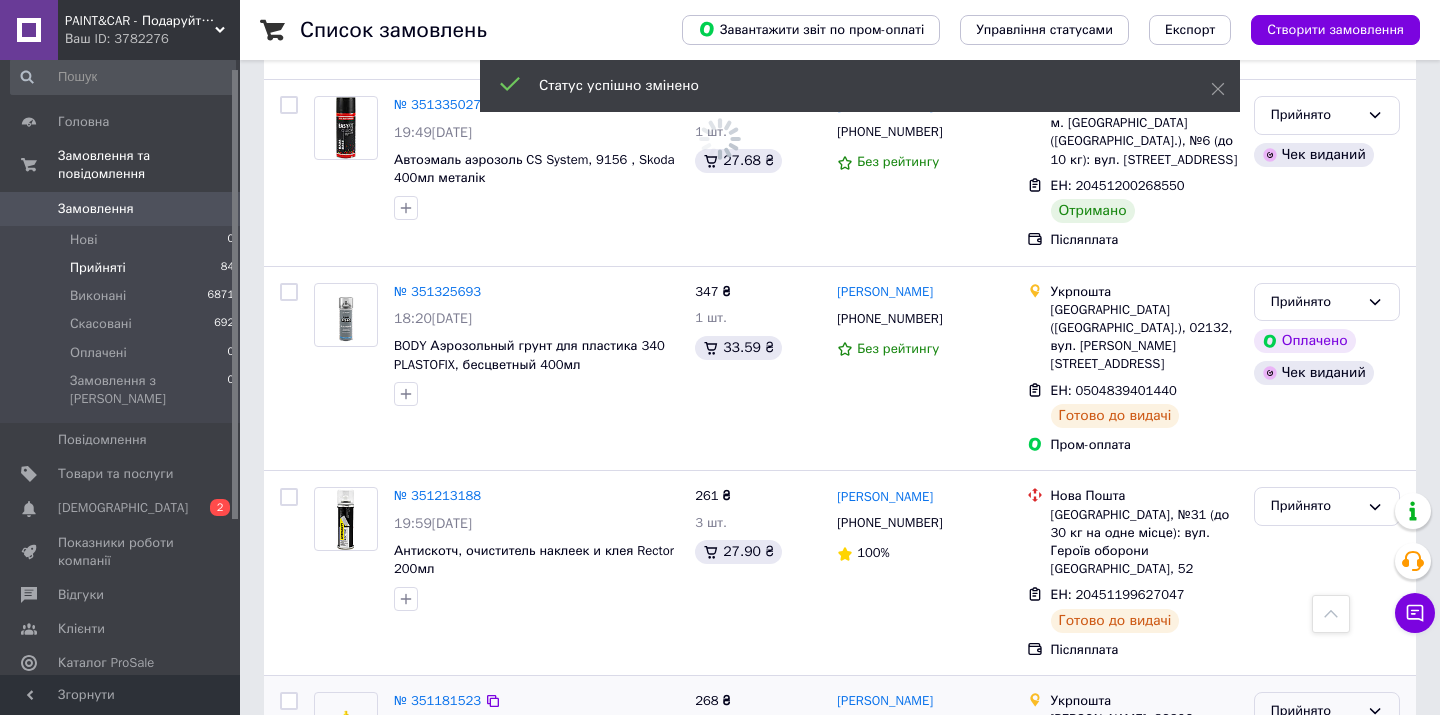 drag, startPoint x: 1286, startPoint y: 363, endPoint x: 1270, endPoint y: 359, distance: 16.492422 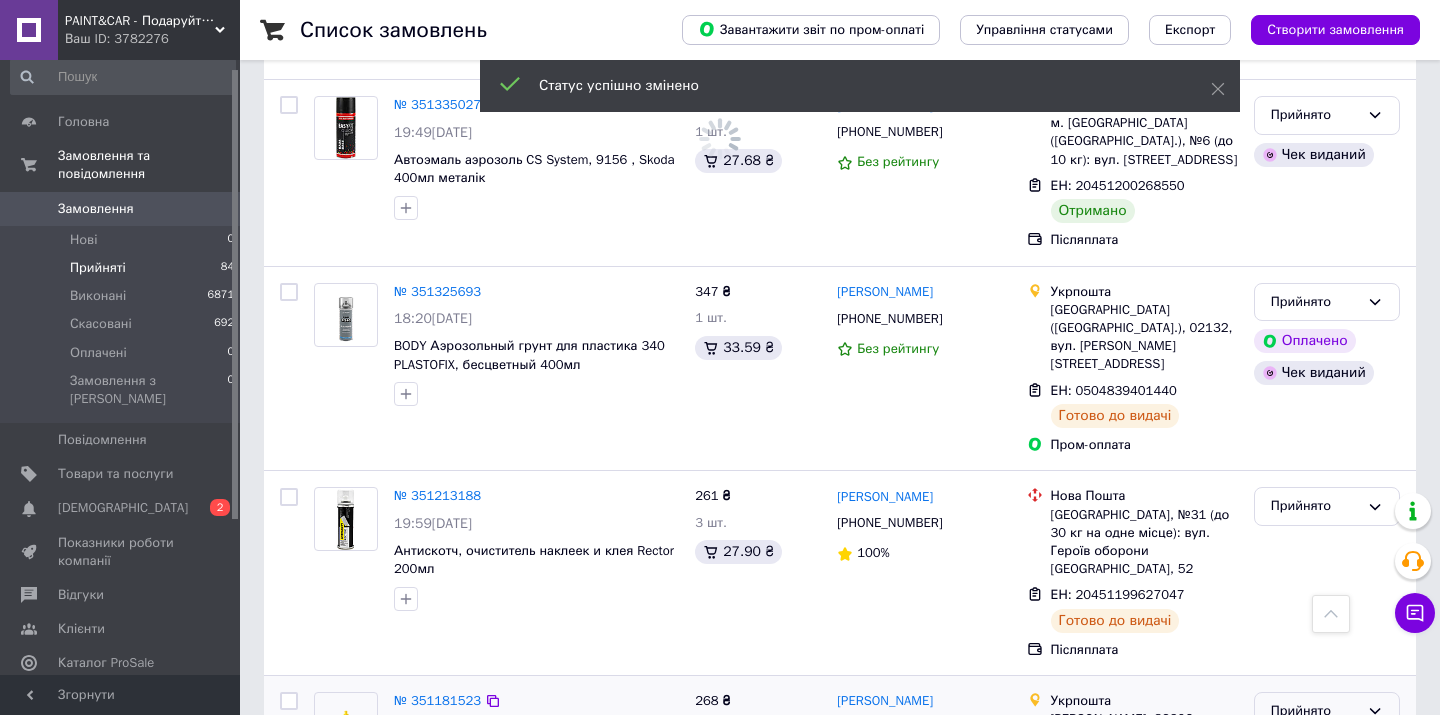 click on "Виконано" at bounding box center [1327, 753] 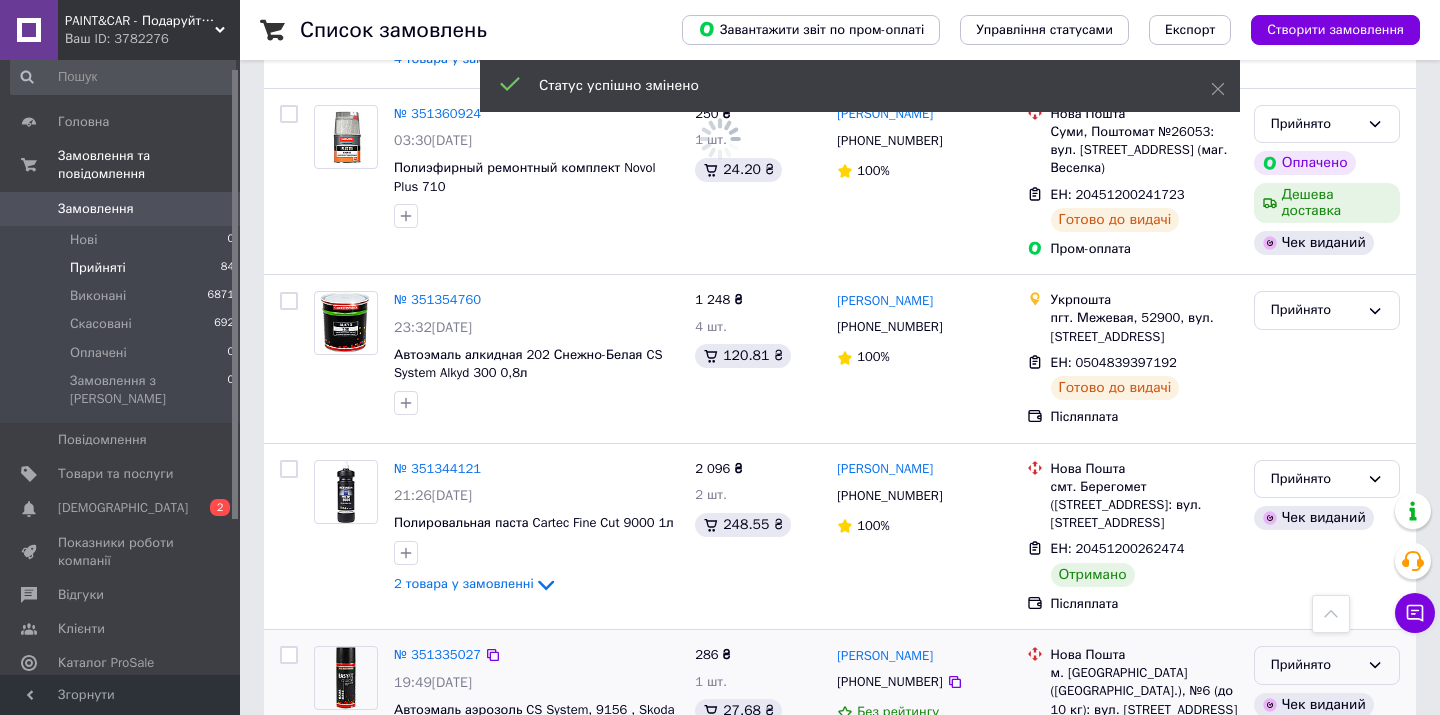 scroll, scrollTop: 13125, scrollLeft: 0, axis: vertical 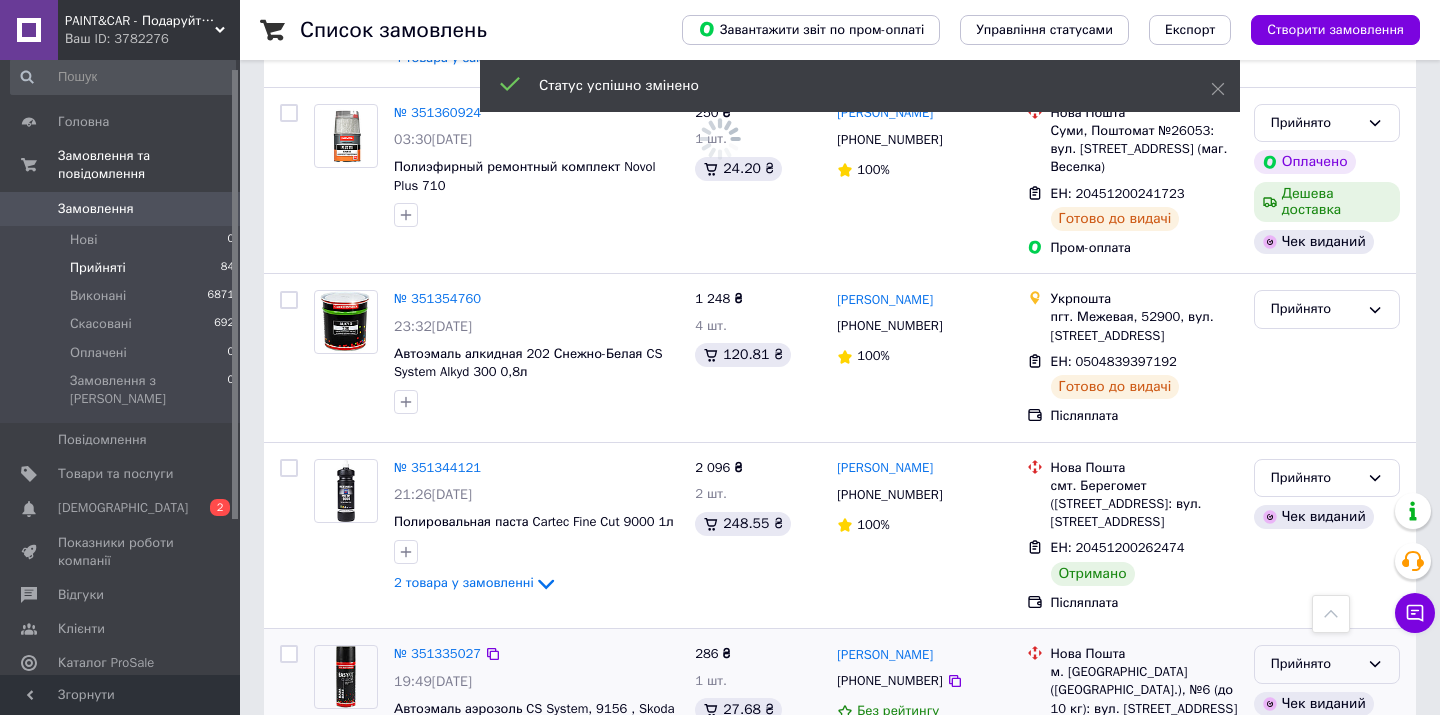 click on "Прийнято" at bounding box center [1315, 664] 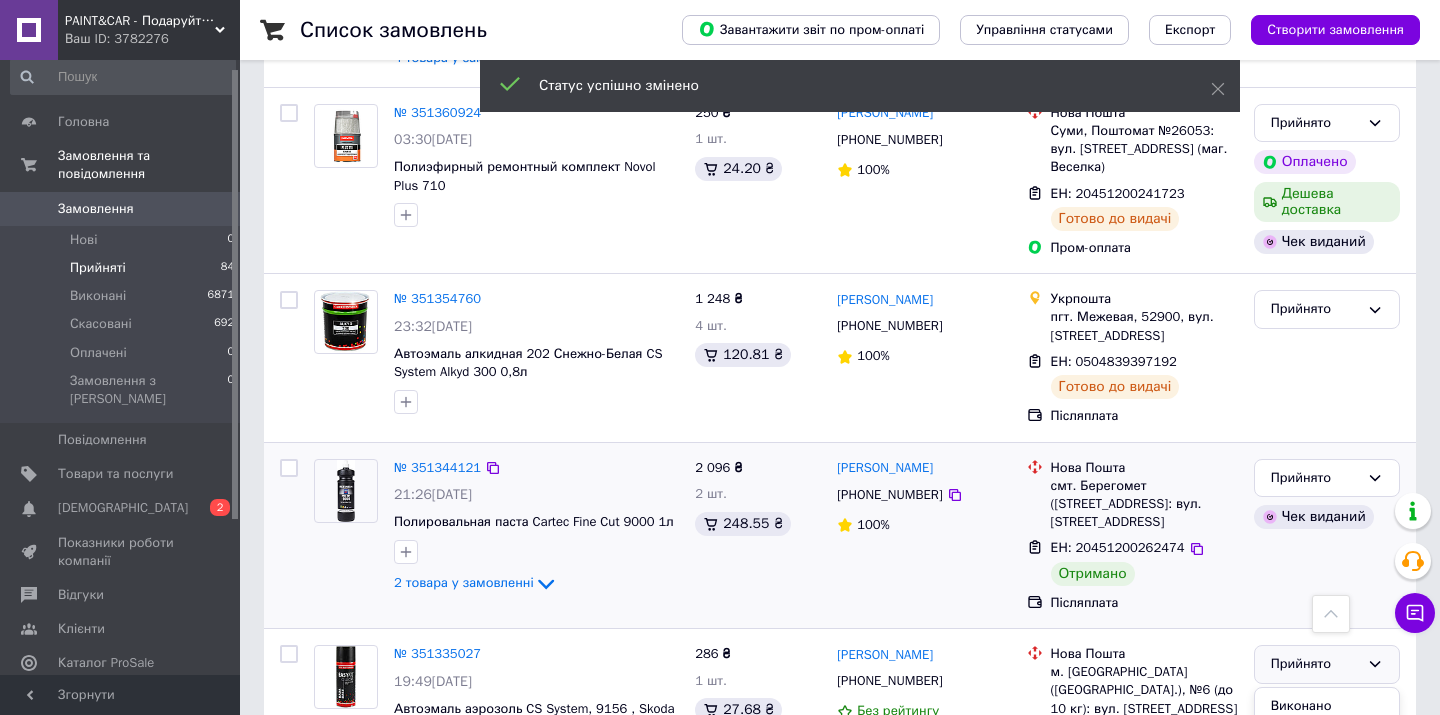 drag, startPoint x: 1310, startPoint y: 377, endPoint x: 1229, endPoint y: 273, distance: 131.82185 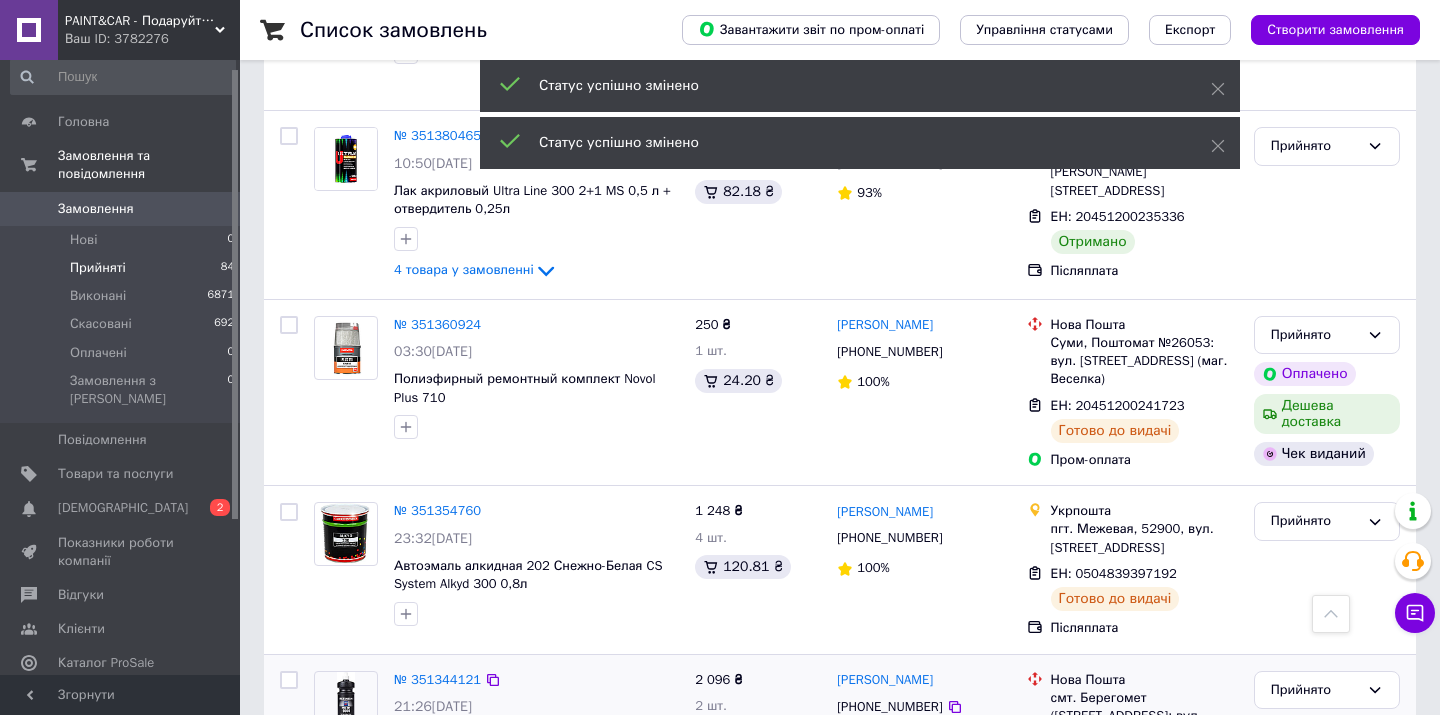 drag, startPoint x: 1329, startPoint y: 361, endPoint x: 1336, endPoint y: 386, distance: 25.96151 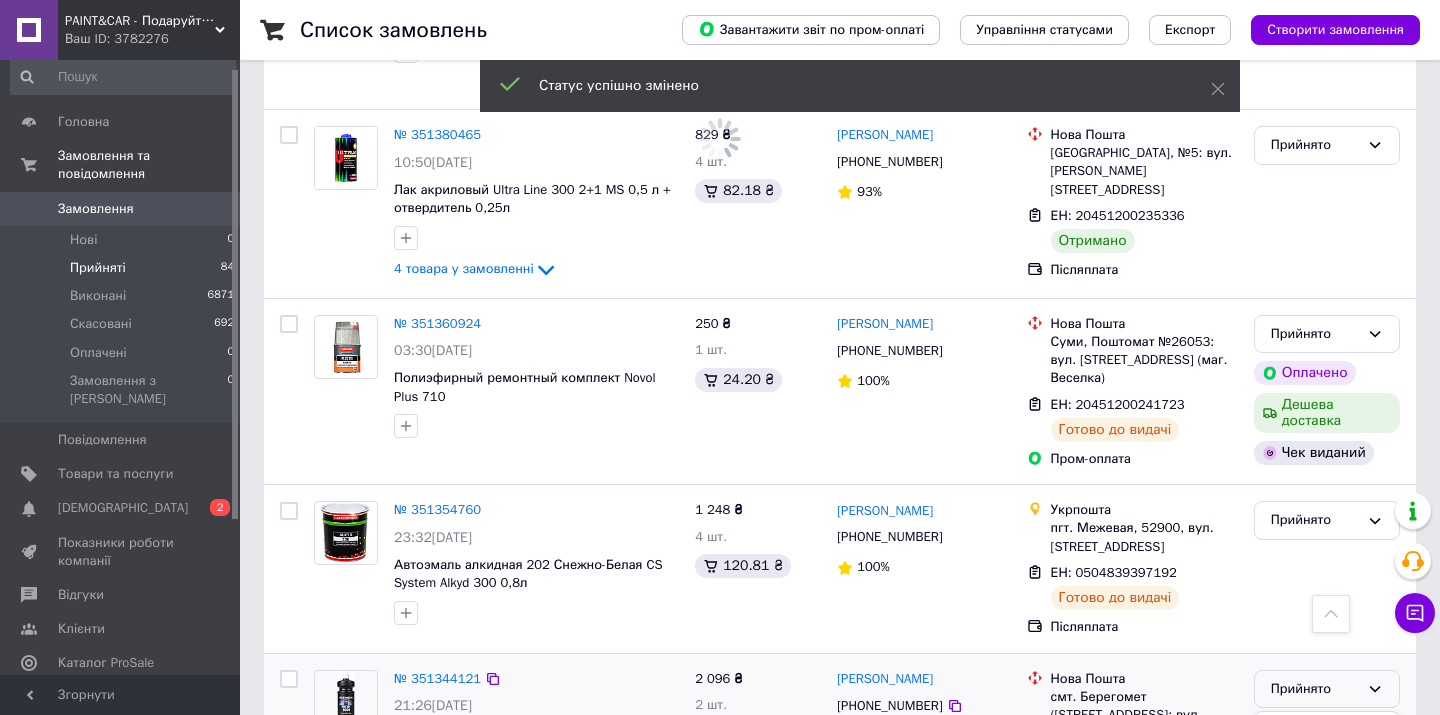click on "Виконано" at bounding box center (1327, 730) 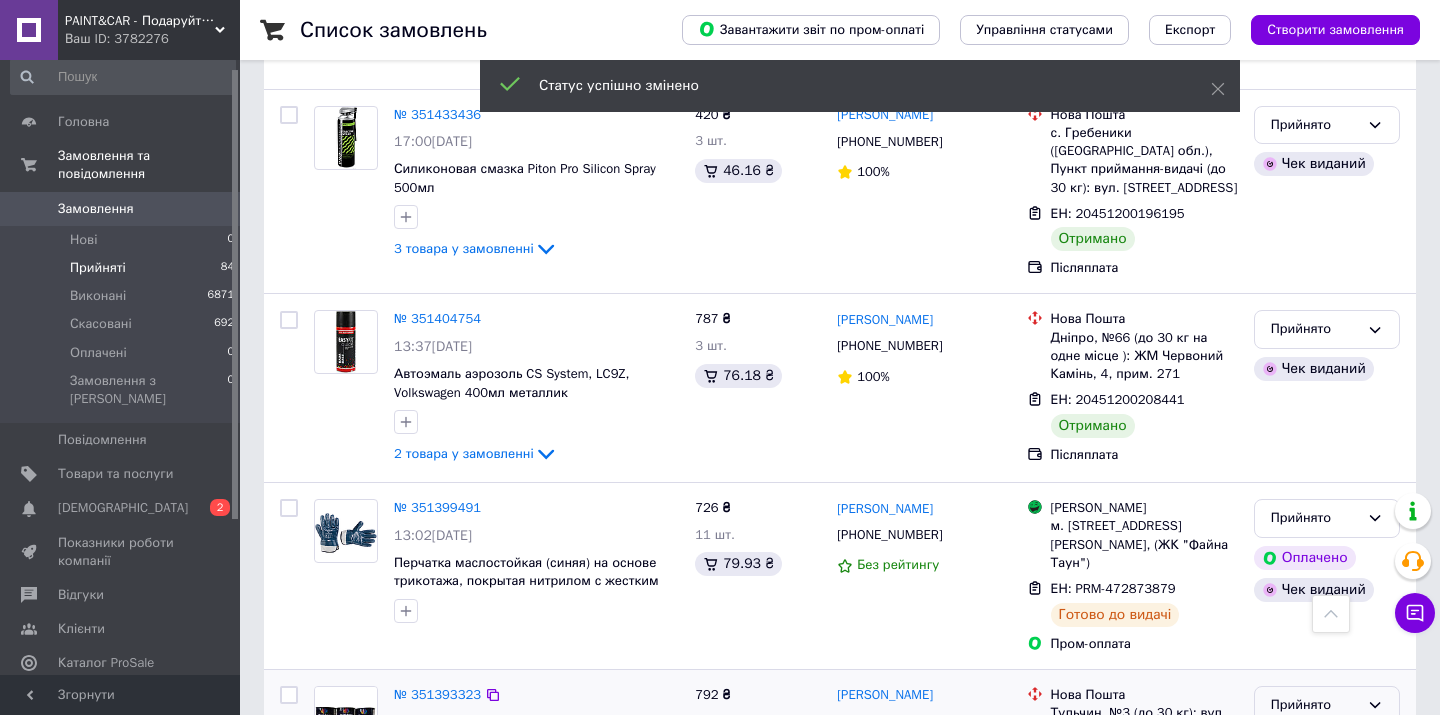 click on "Прийнято" at bounding box center (1327, 705) 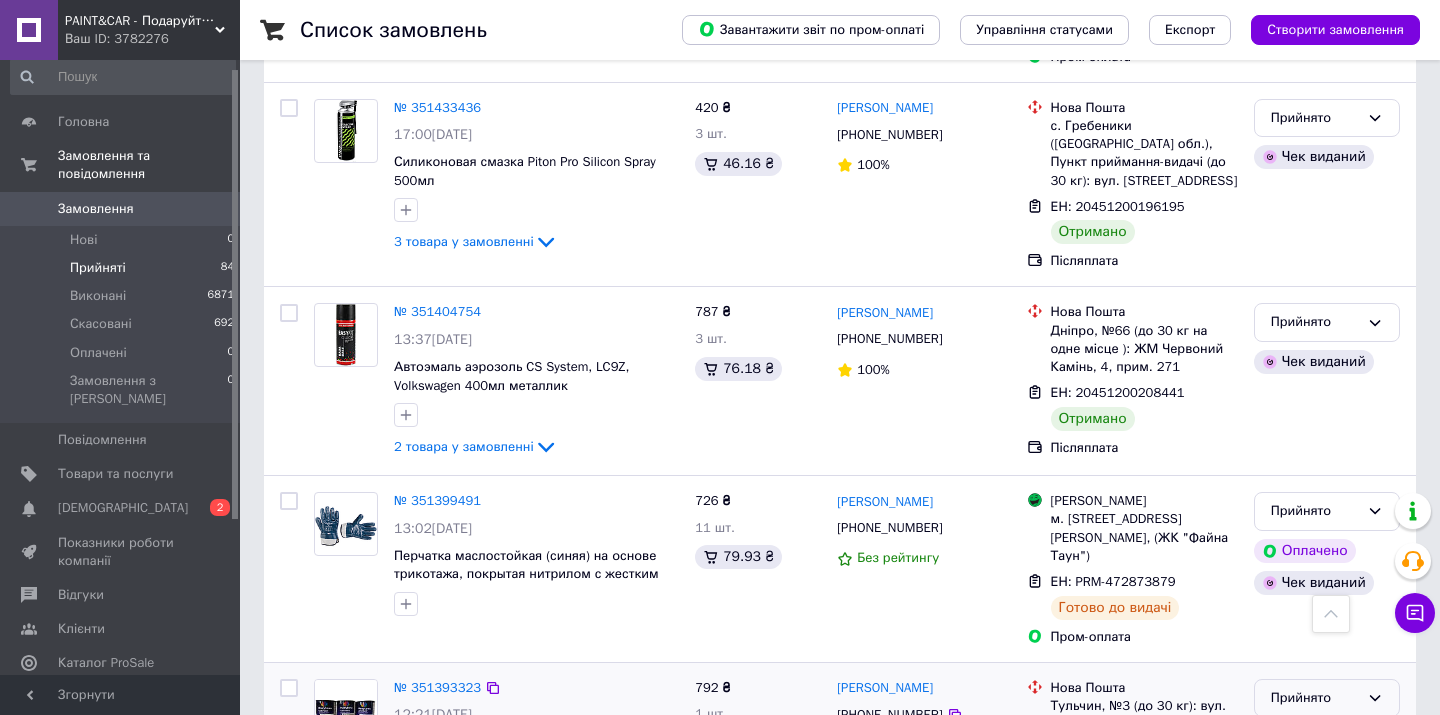 drag, startPoint x: 1315, startPoint y: 411, endPoint x: 1238, endPoint y: 378, distance: 83.773506 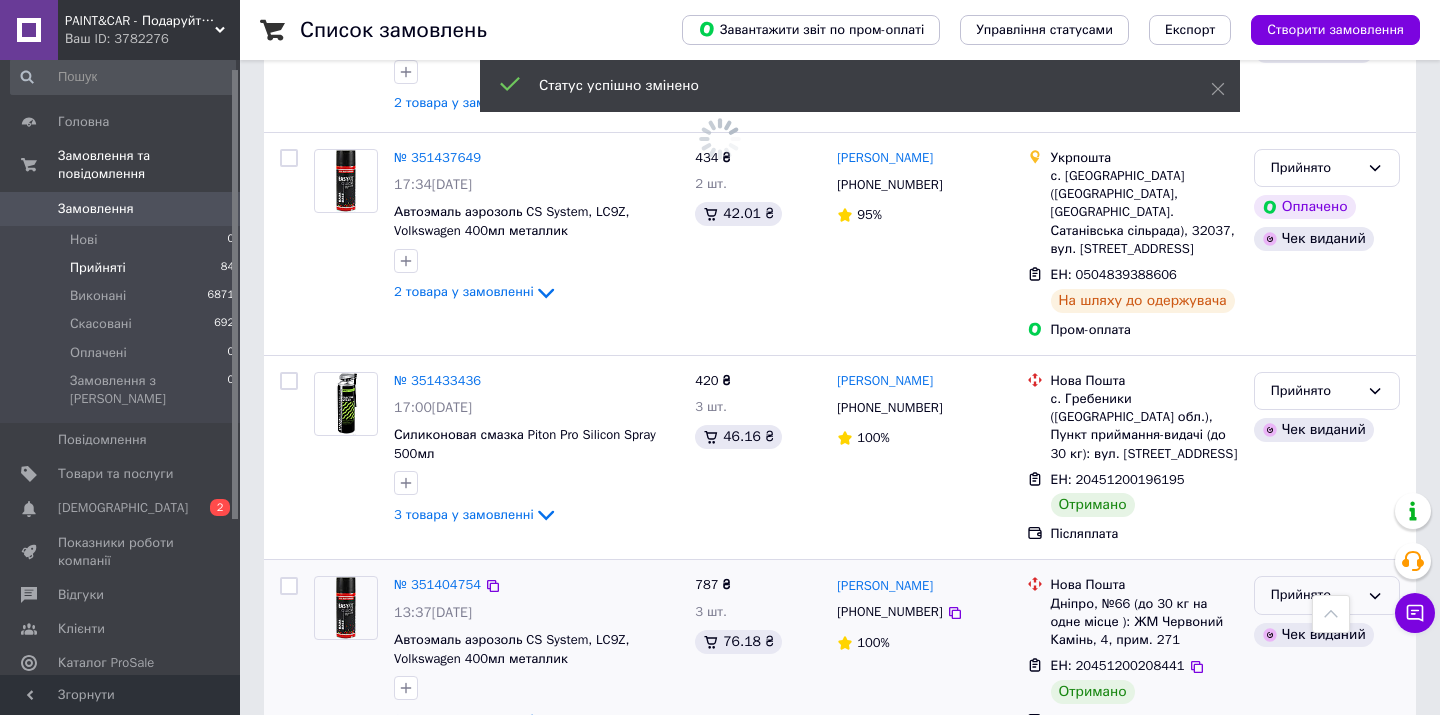 scroll, scrollTop: 11919, scrollLeft: 0, axis: vertical 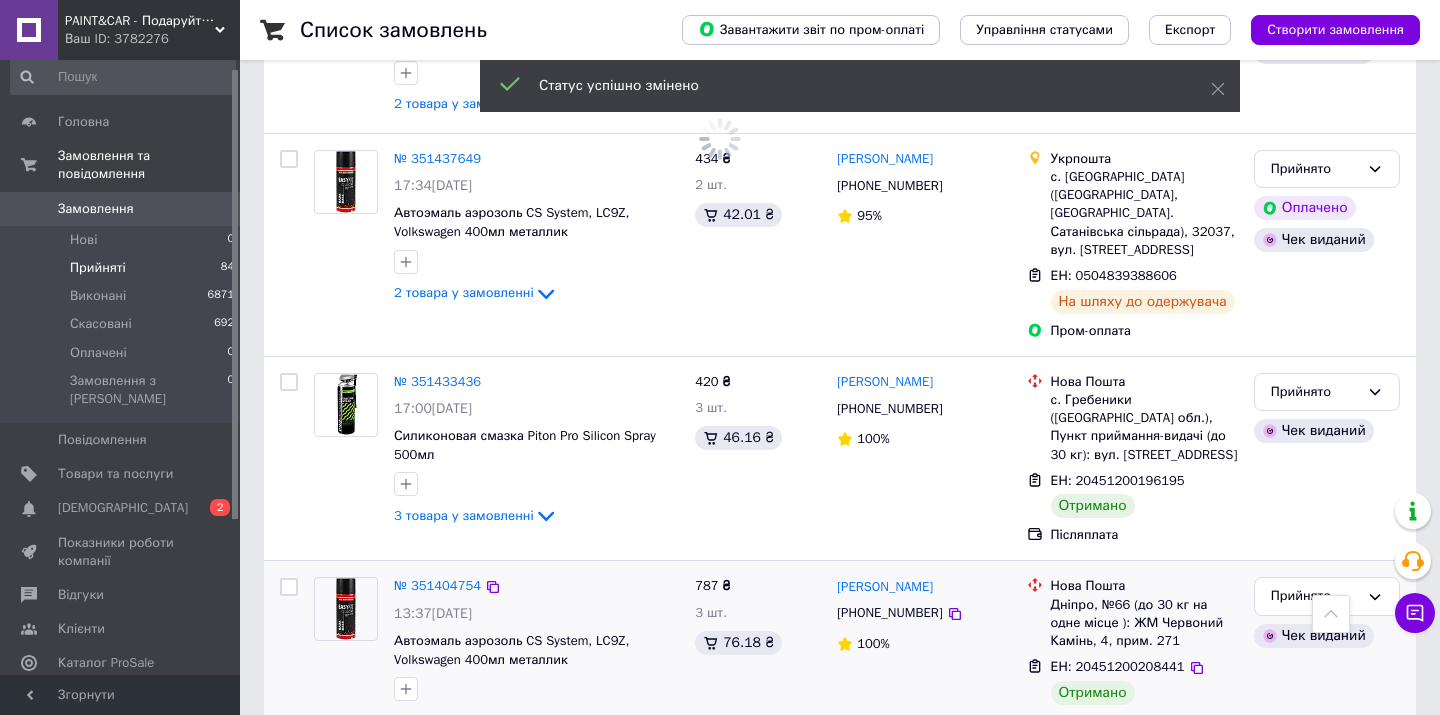 drag, startPoint x: 1338, startPoint y: 260, endPoint x: 1336, endPoint y: 293, distance: 33.06055 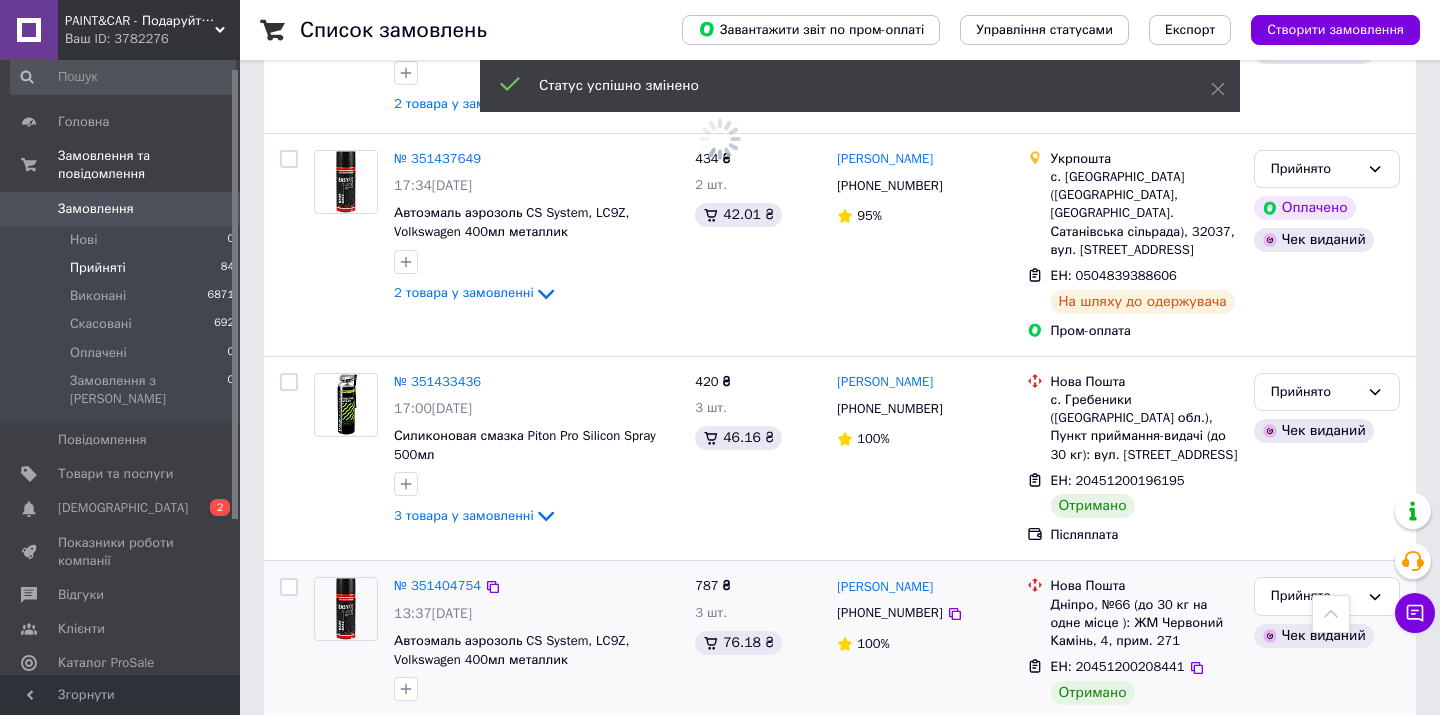 click on "Прийнято" at bounding box center (1327, 596) 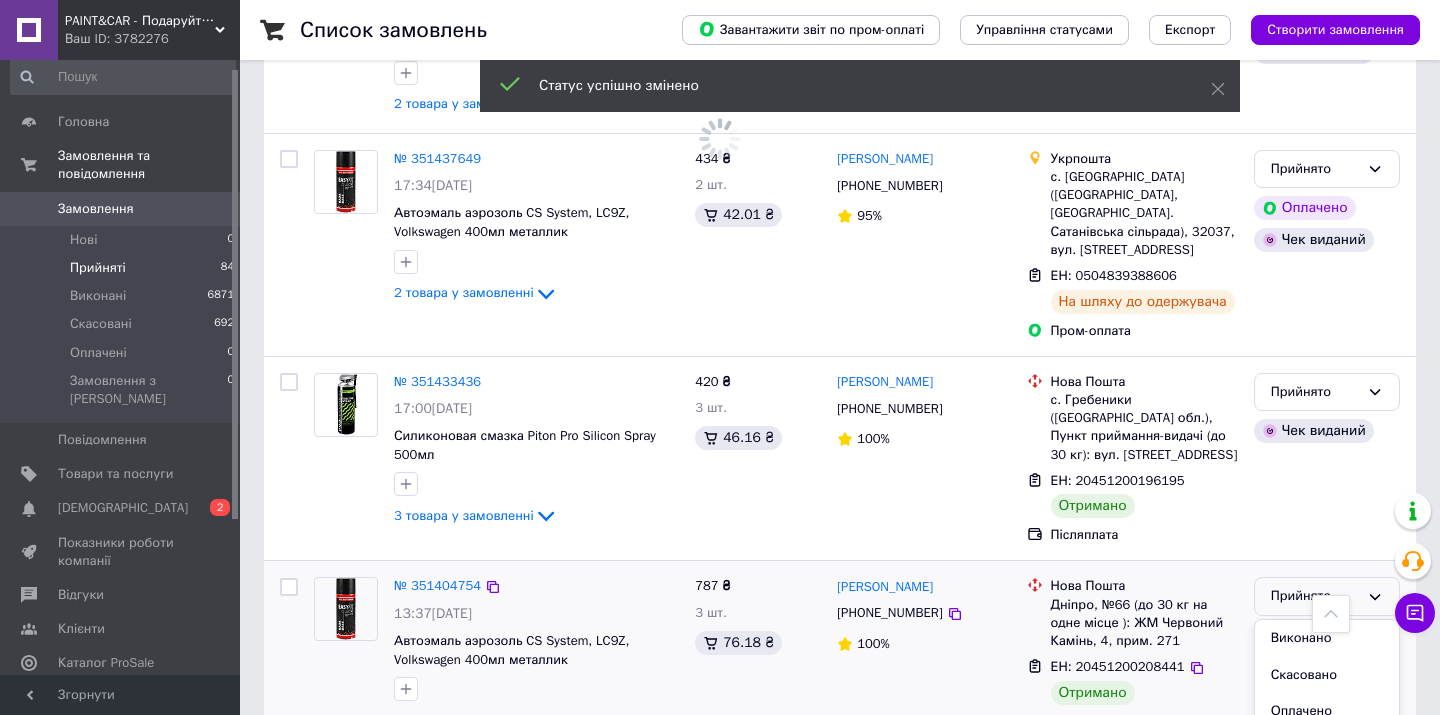 click on "Виконано" at bounding box center [1327, 638] 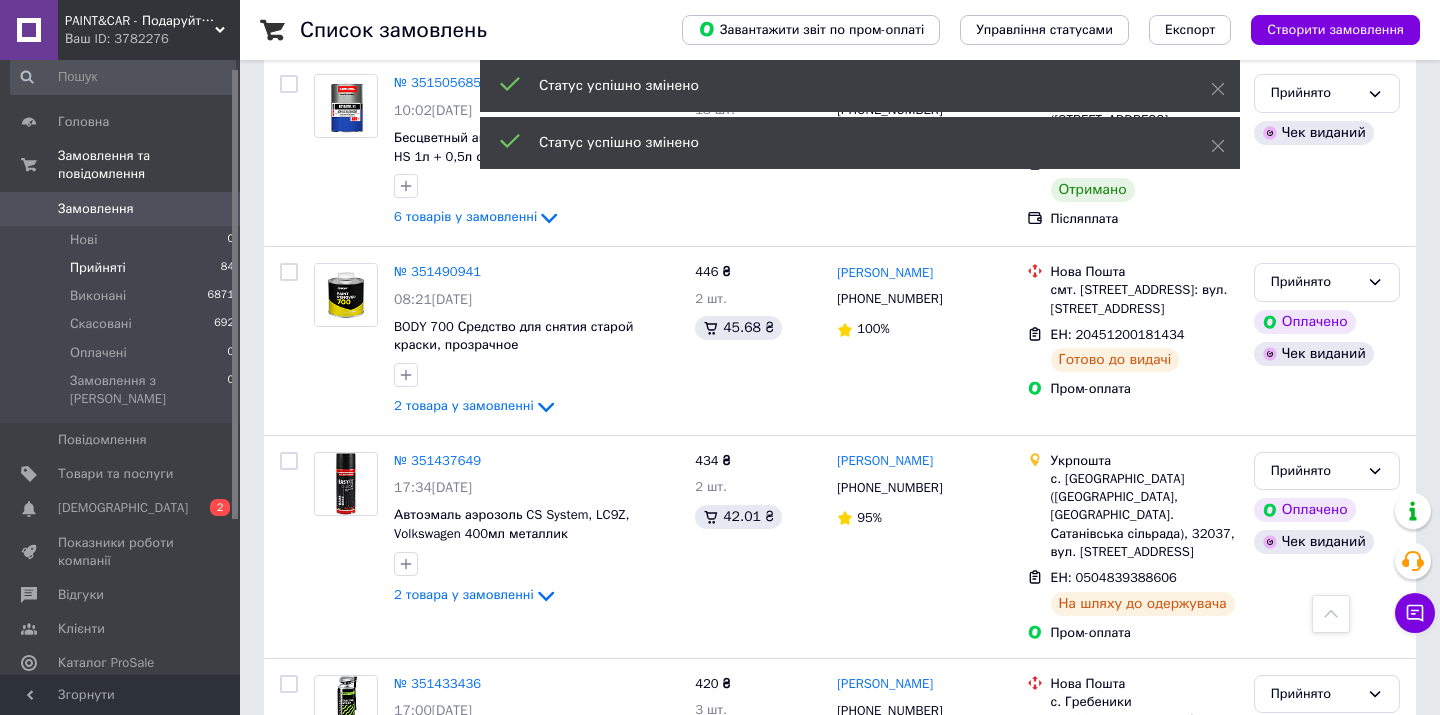 scroll, scrollTop: 11616, scrollLeft: 0, axis: vertical 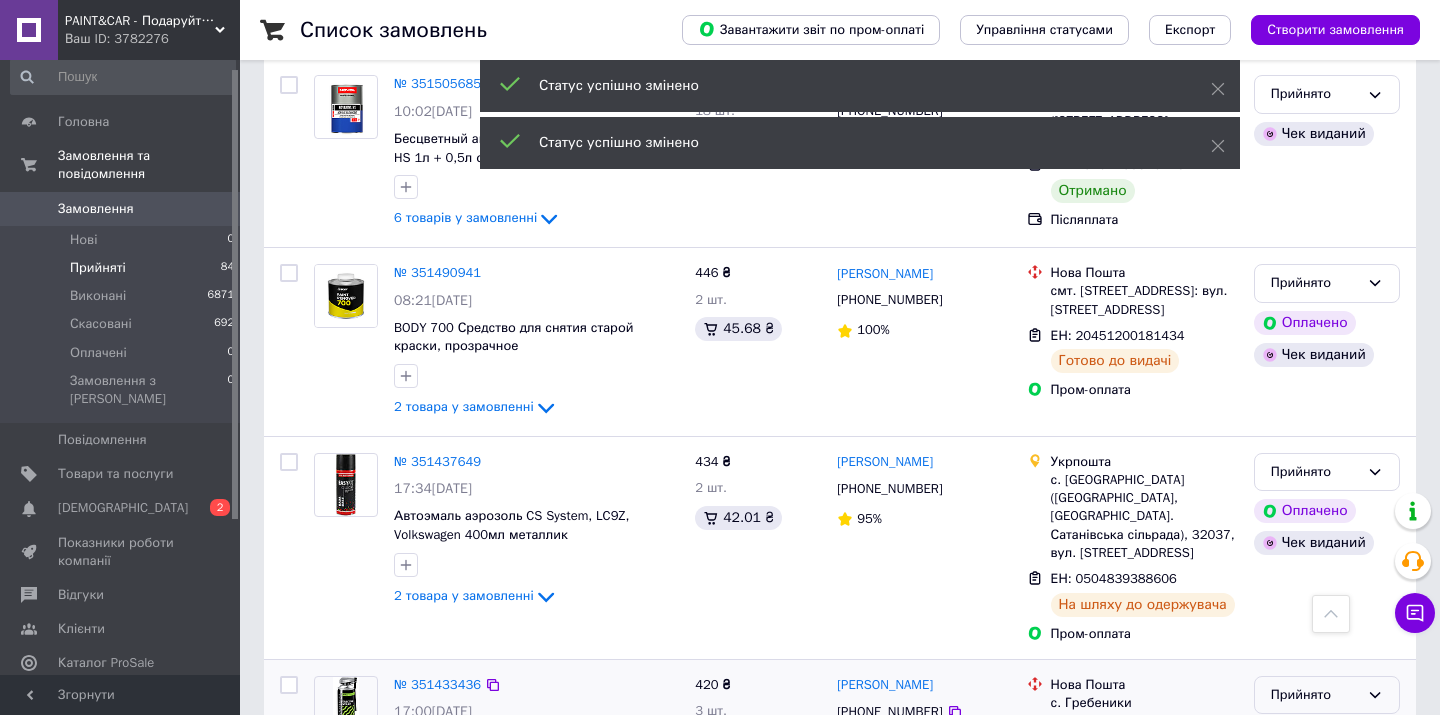 click on "Прийнято" at bounding box center [1327, 695] 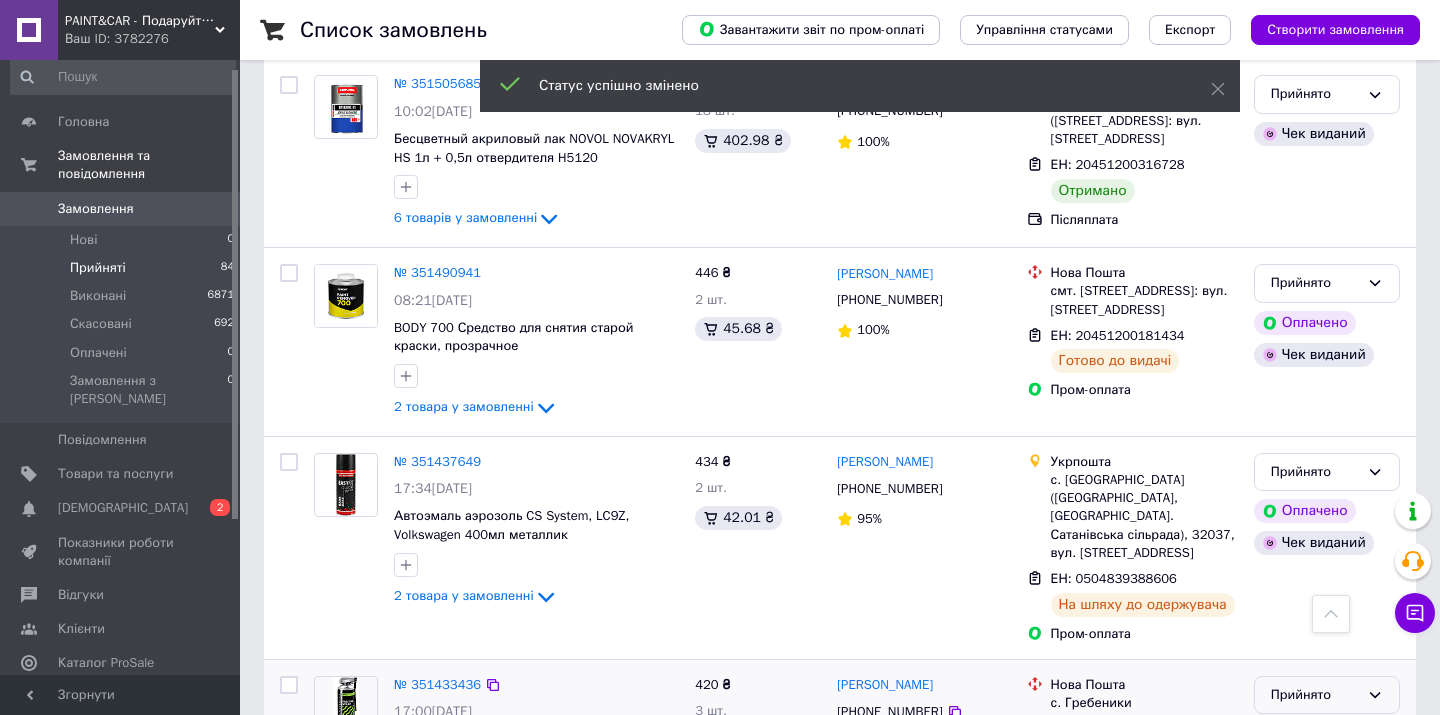 click on "Виконано" at bounding box center (1327, 736) 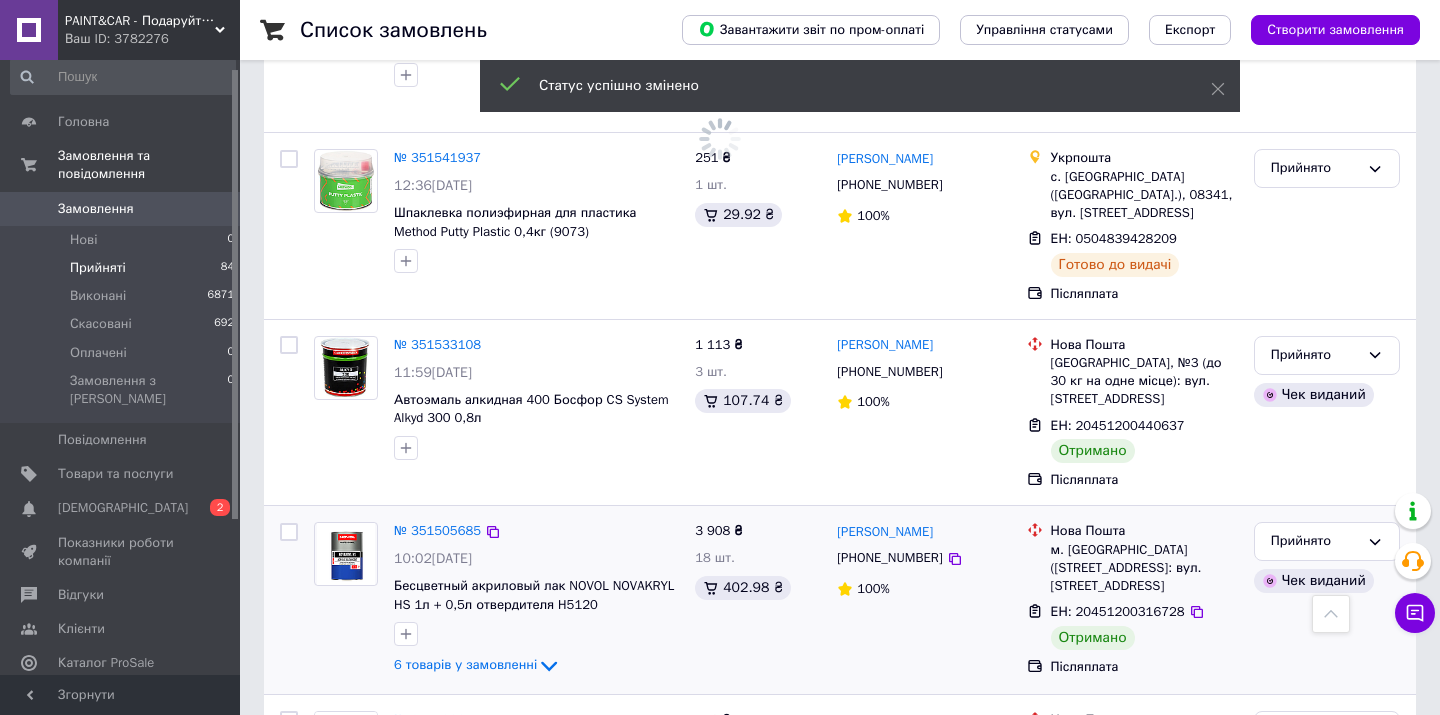 scroll, scrollTop: 11170, scrollLeft: 0, axis: vertical 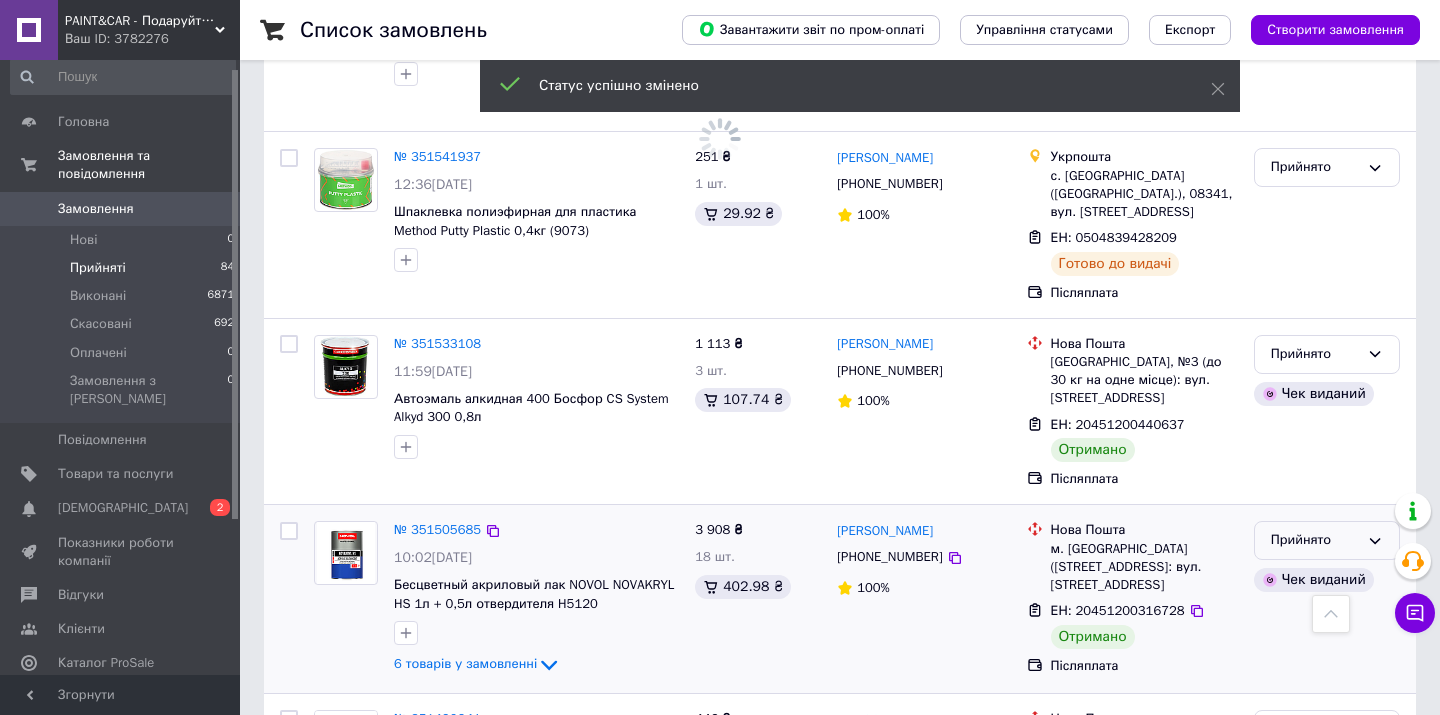 click on "Прийнято" at bounding box center [1315, 540] 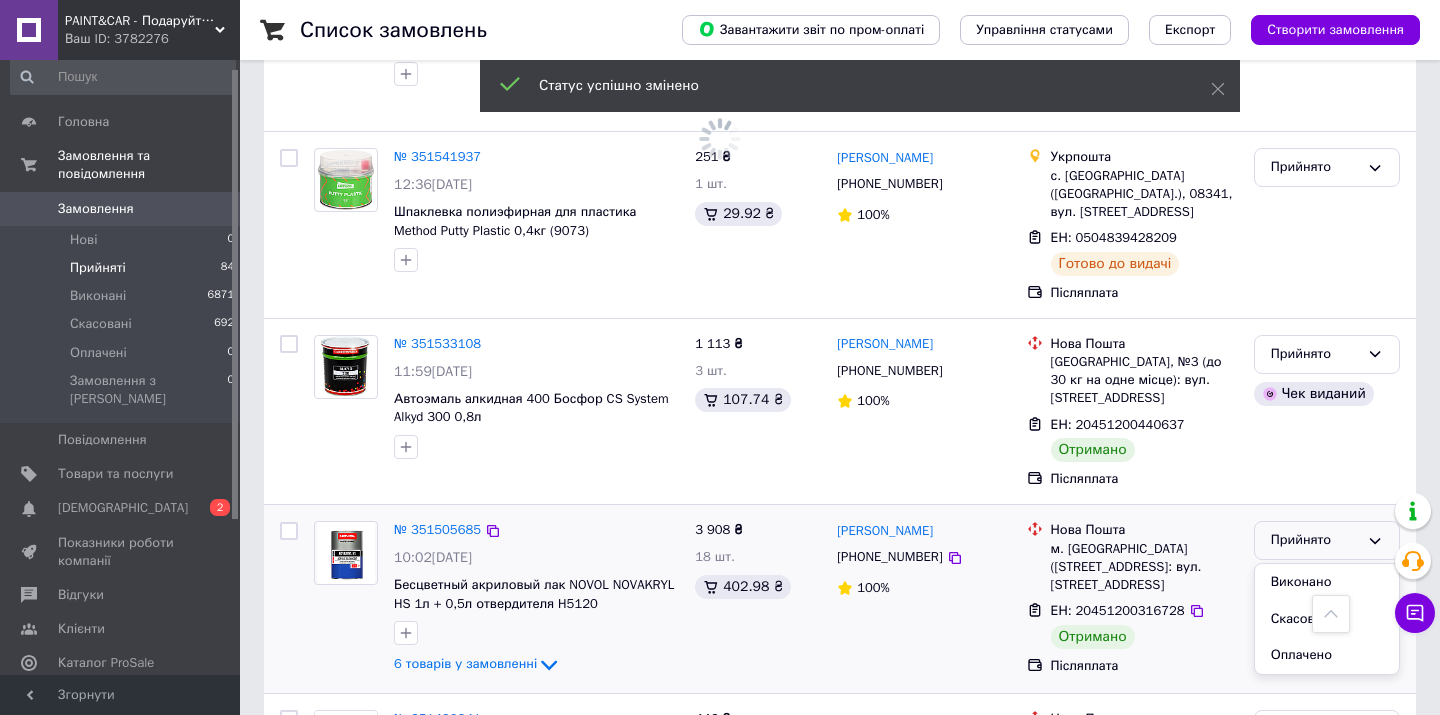 drag, startPoint x: 1325, startPoint y: 307, endPoint x: 1232, endPoint y: 254, distance: 107.042046 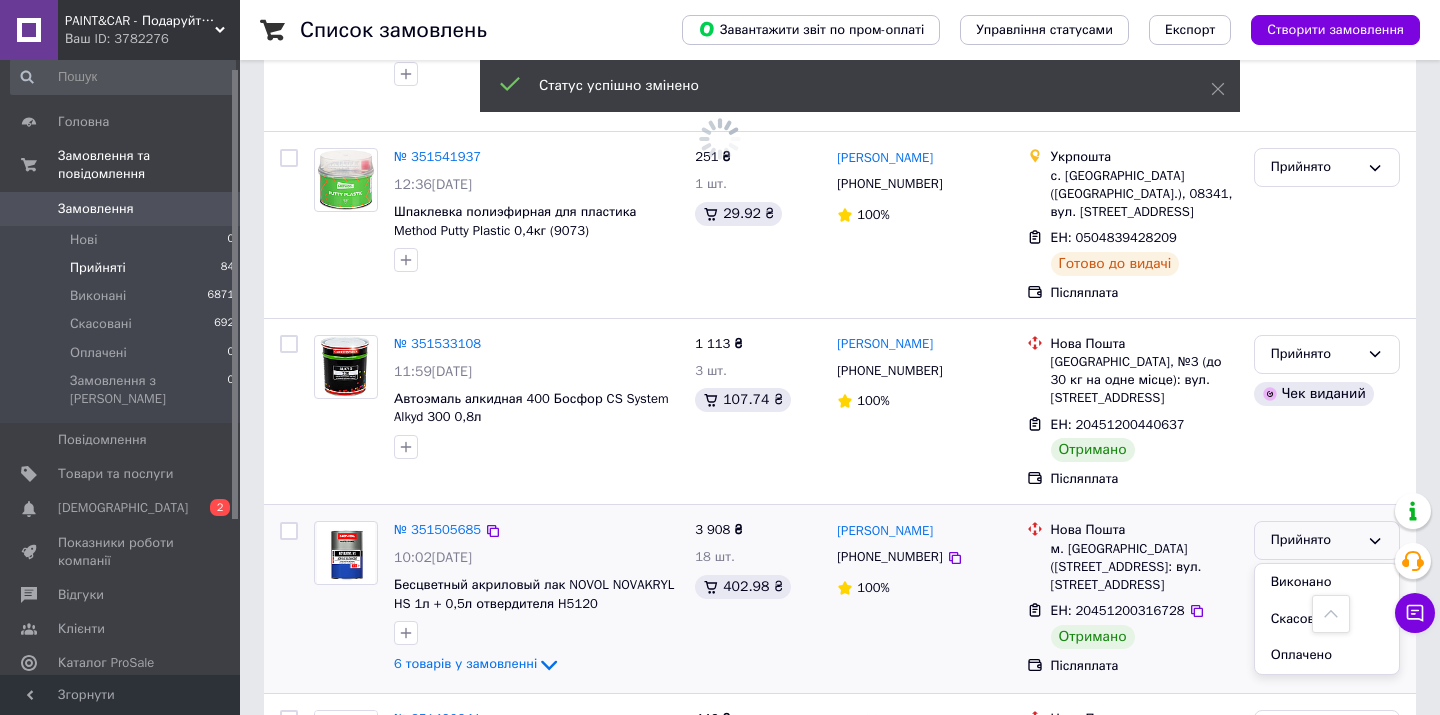 click on "Виконано" at bounding box center (1327, 582) 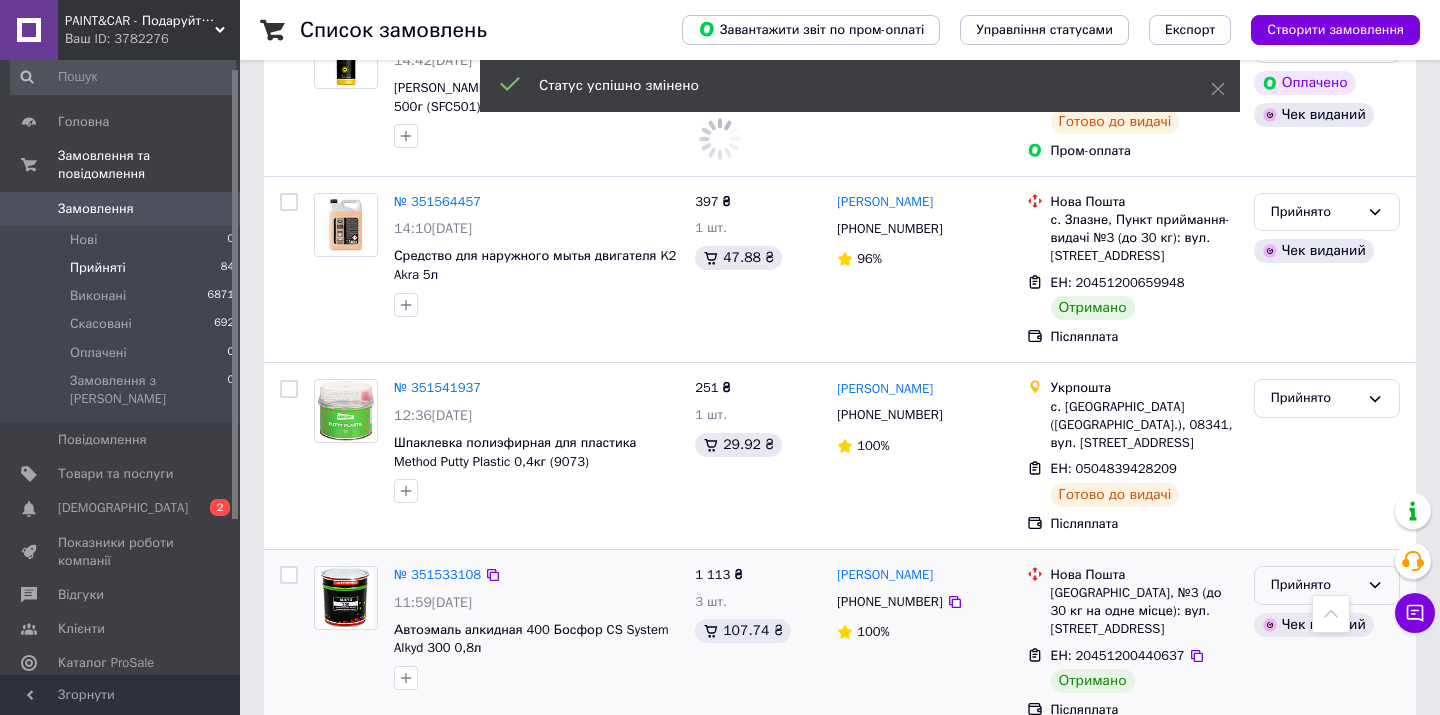 scroll, scrollTop: 10936, scrollLeft: 0, axis: vertical 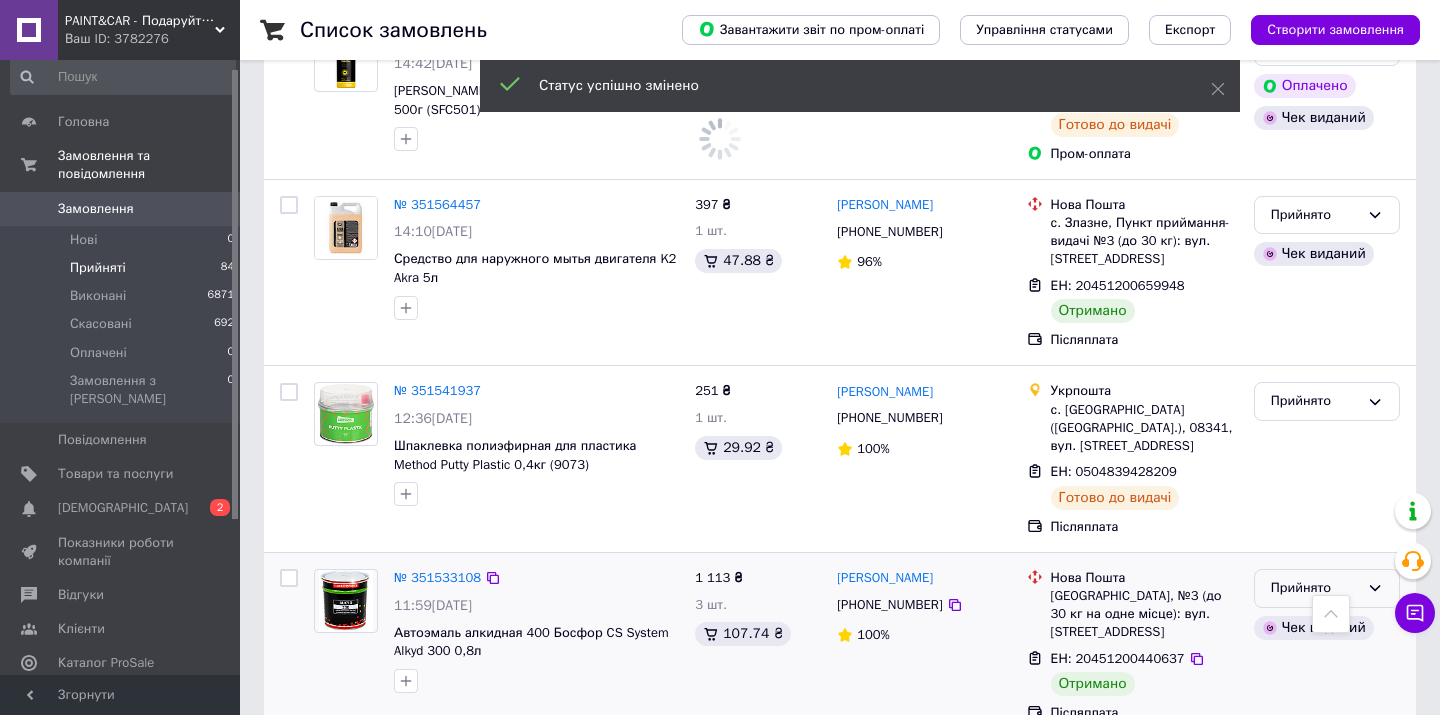 click on "Прийнято" at bounding box center [1315, 588] 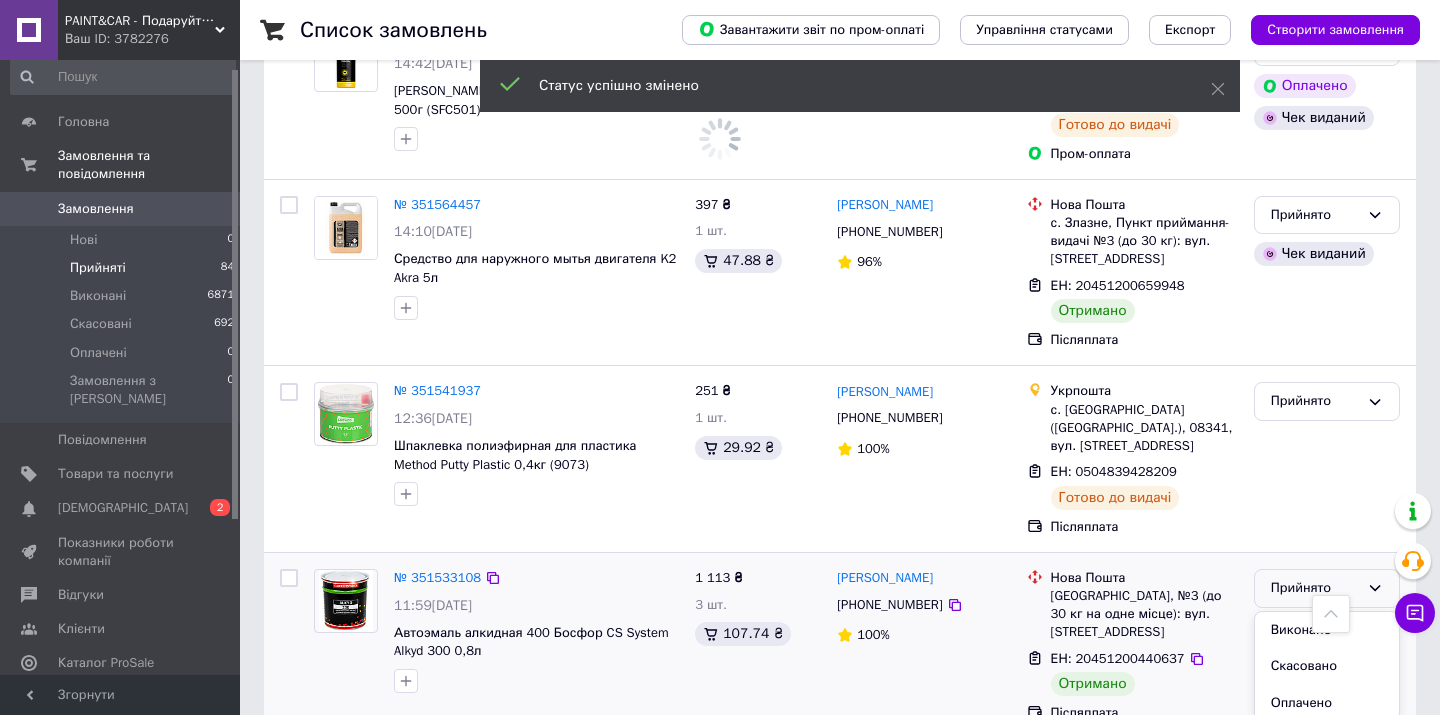 drag, startPoint x: 1298, startPoint y: 329, endPoint x: 1230, endPoint y: 319, distance: 68.73136 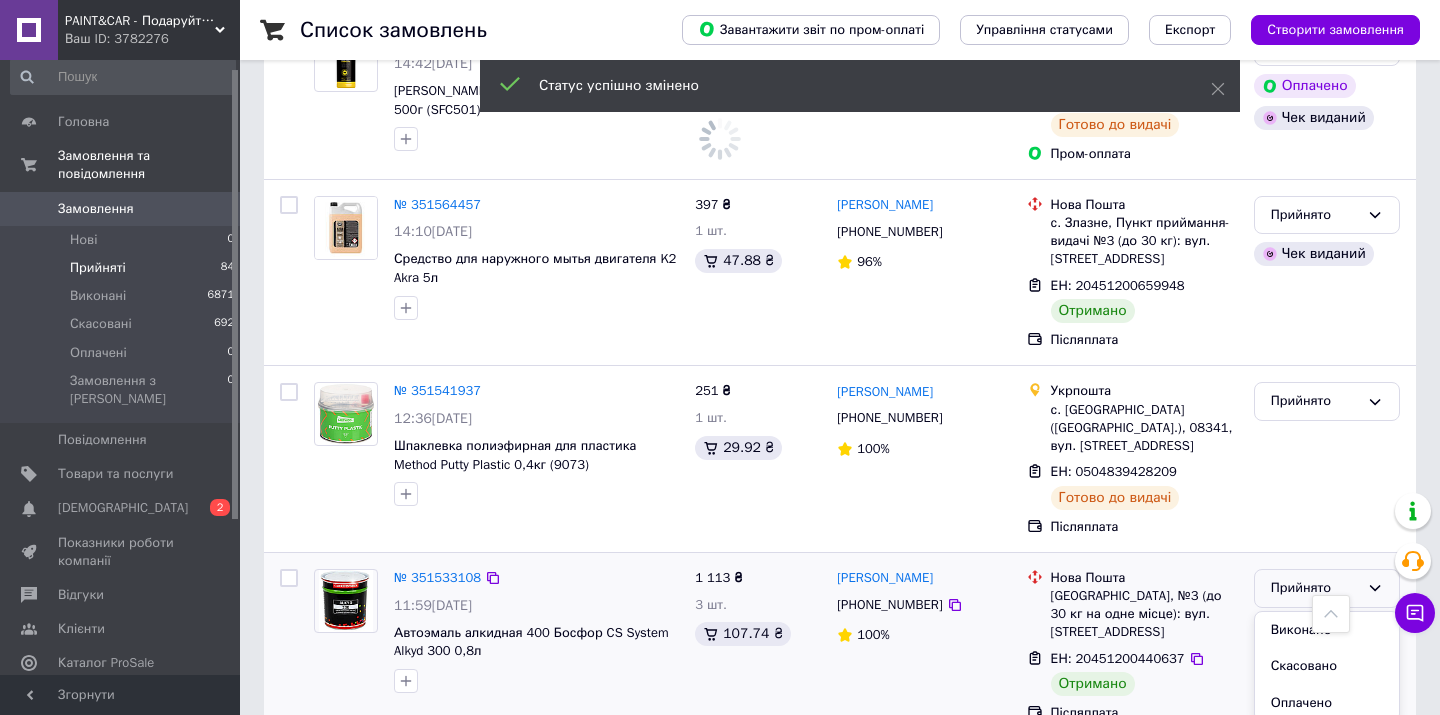 click on "Виконано" at bounding box center [1327, 630] 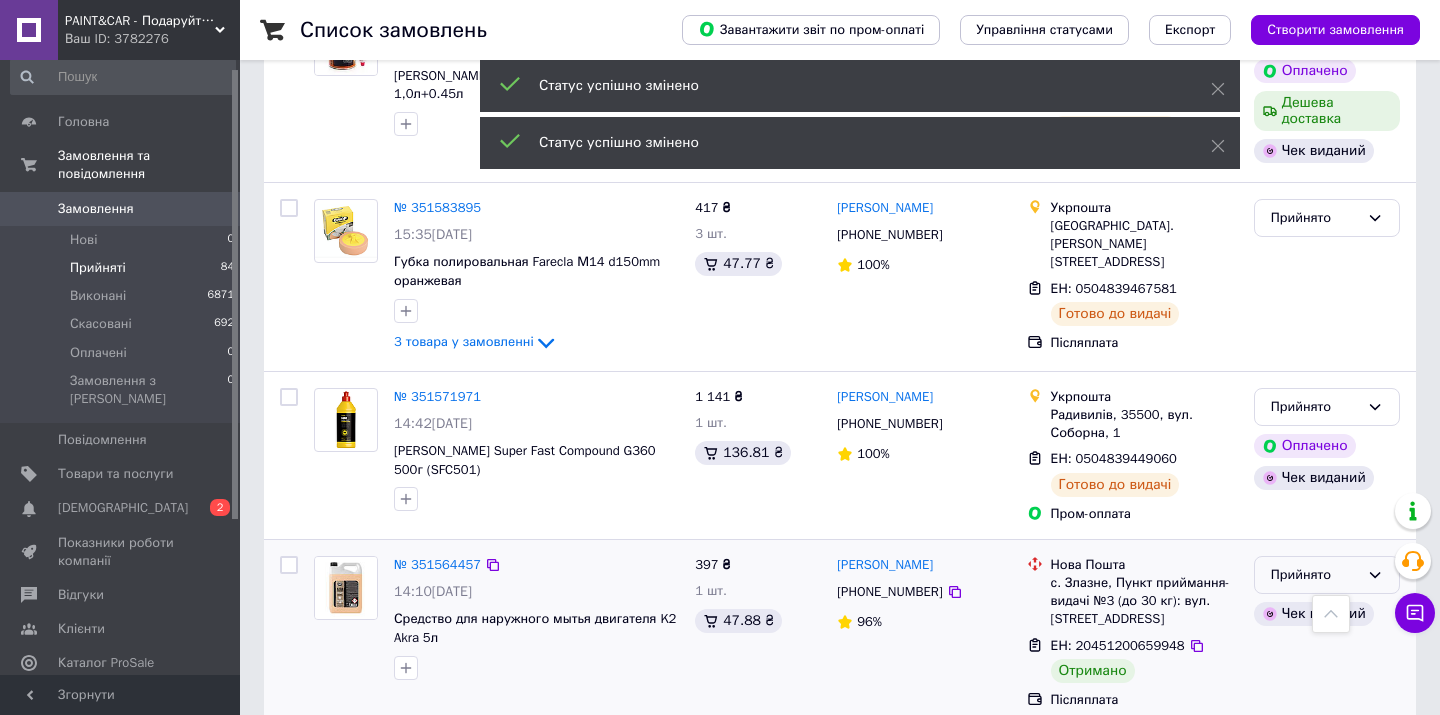 scroll, scrollTop: 10559, scrollLeft: 0, axis: vertical 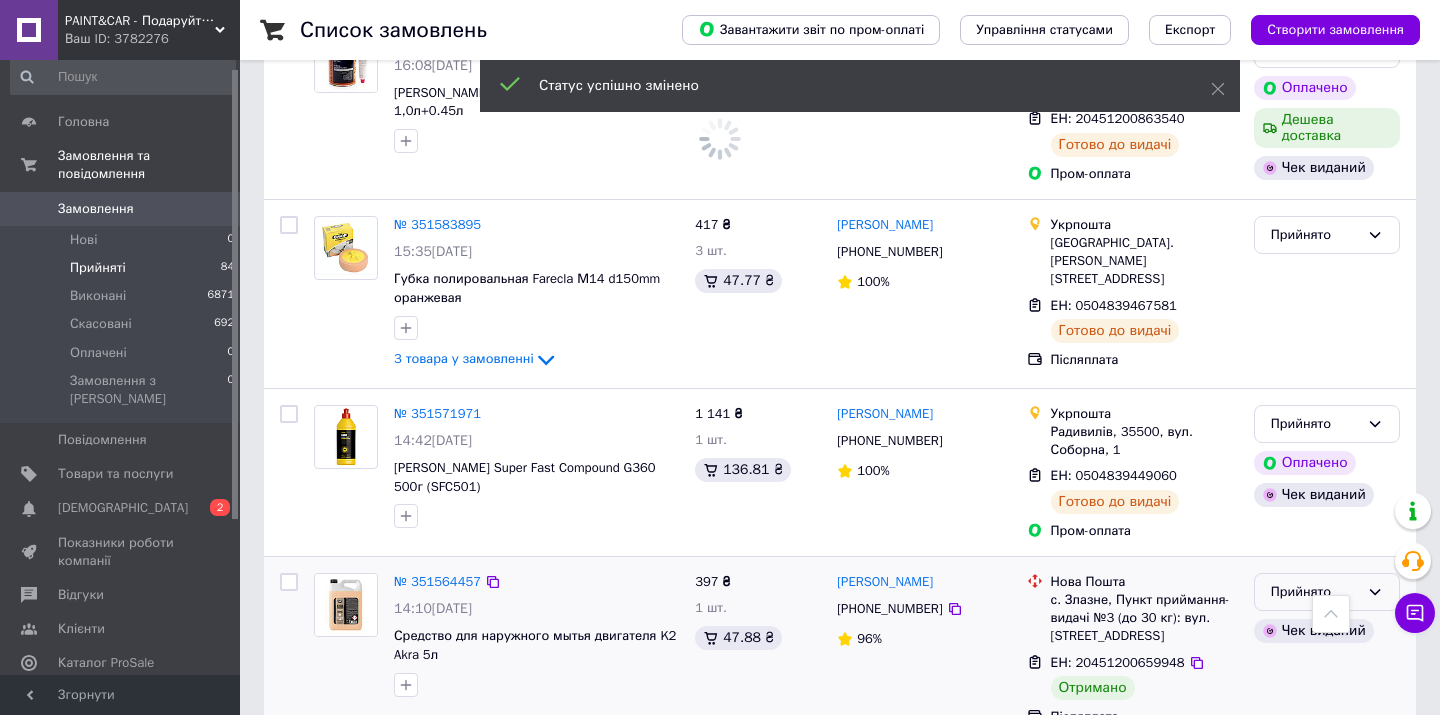 click on "Прийнято" at bounding box center [1315, 592] 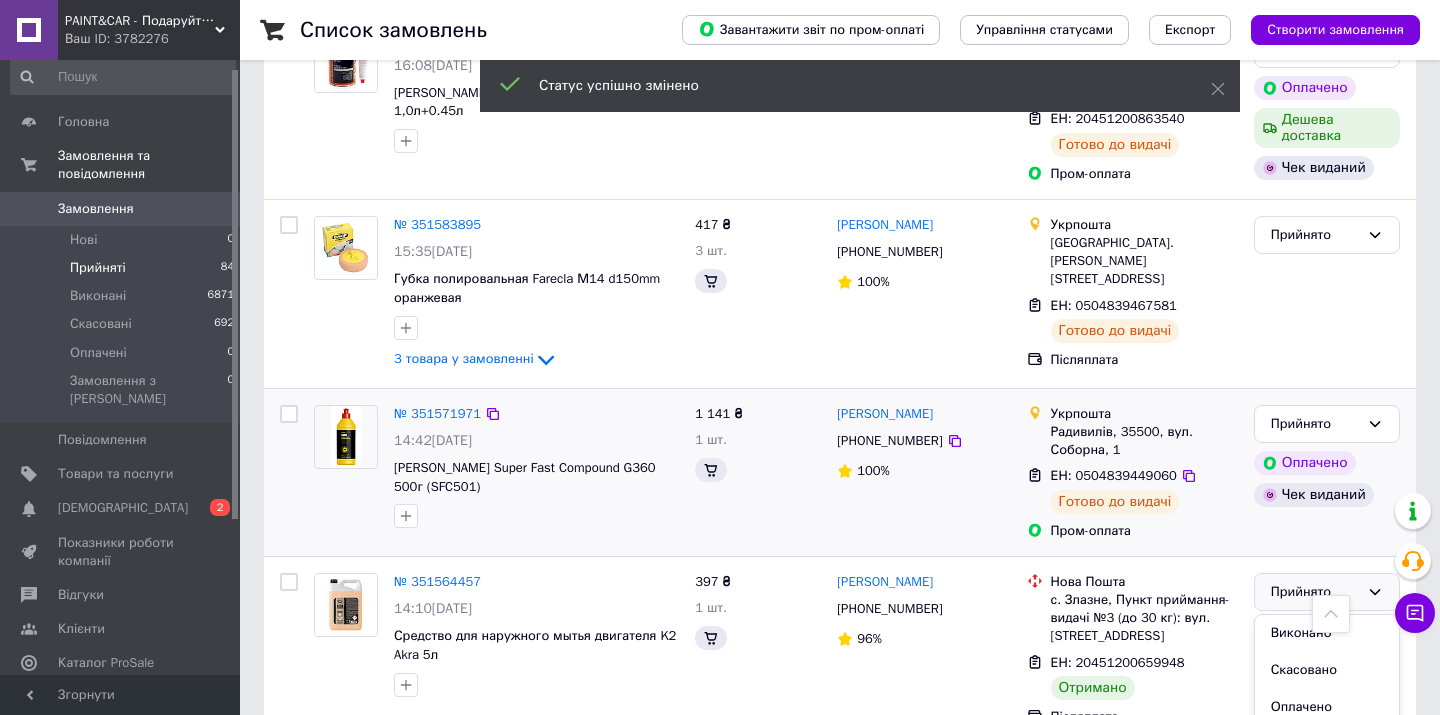 drag, startPoint x: 1314, startPoint y: 354, endPoint x: 1176, endPoint y: 276, distance: 158.51814 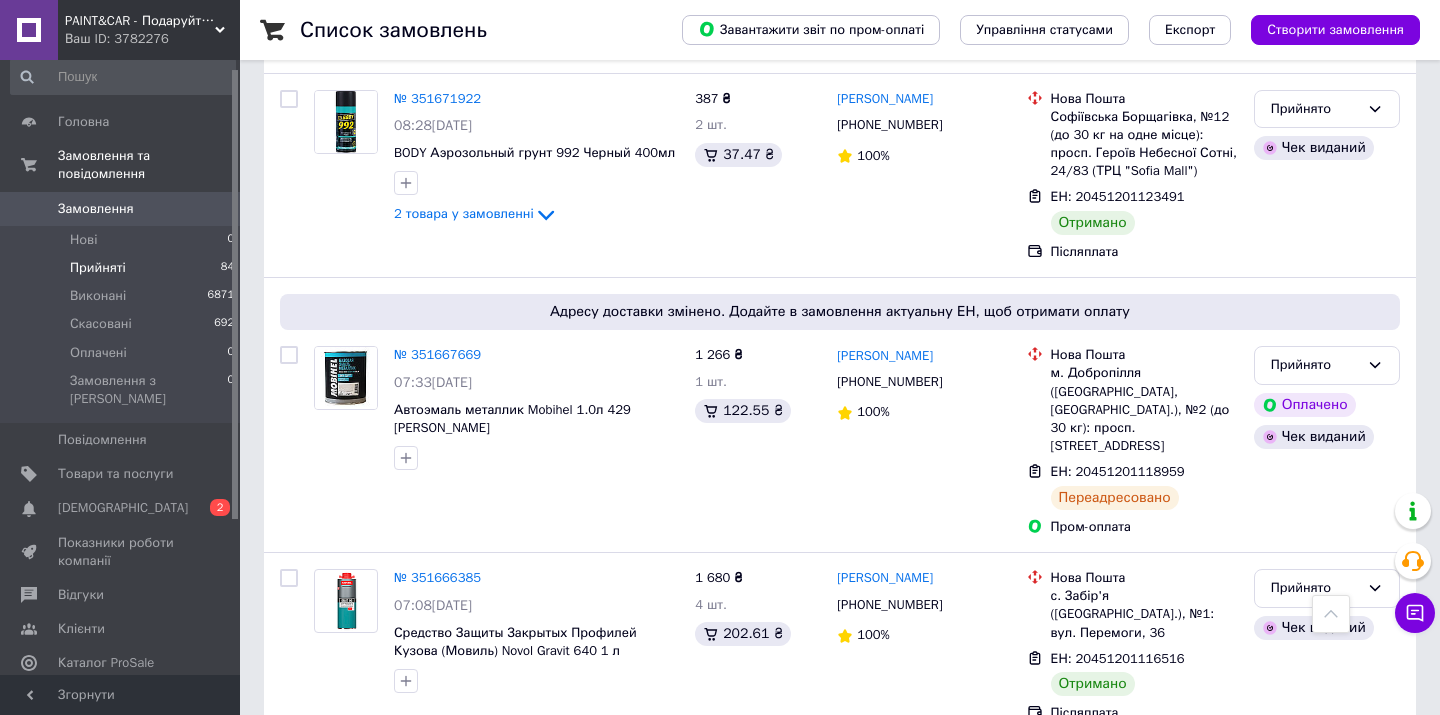 scroll, scrollTop: 8301, scrollLeft: 0, axis: vertical 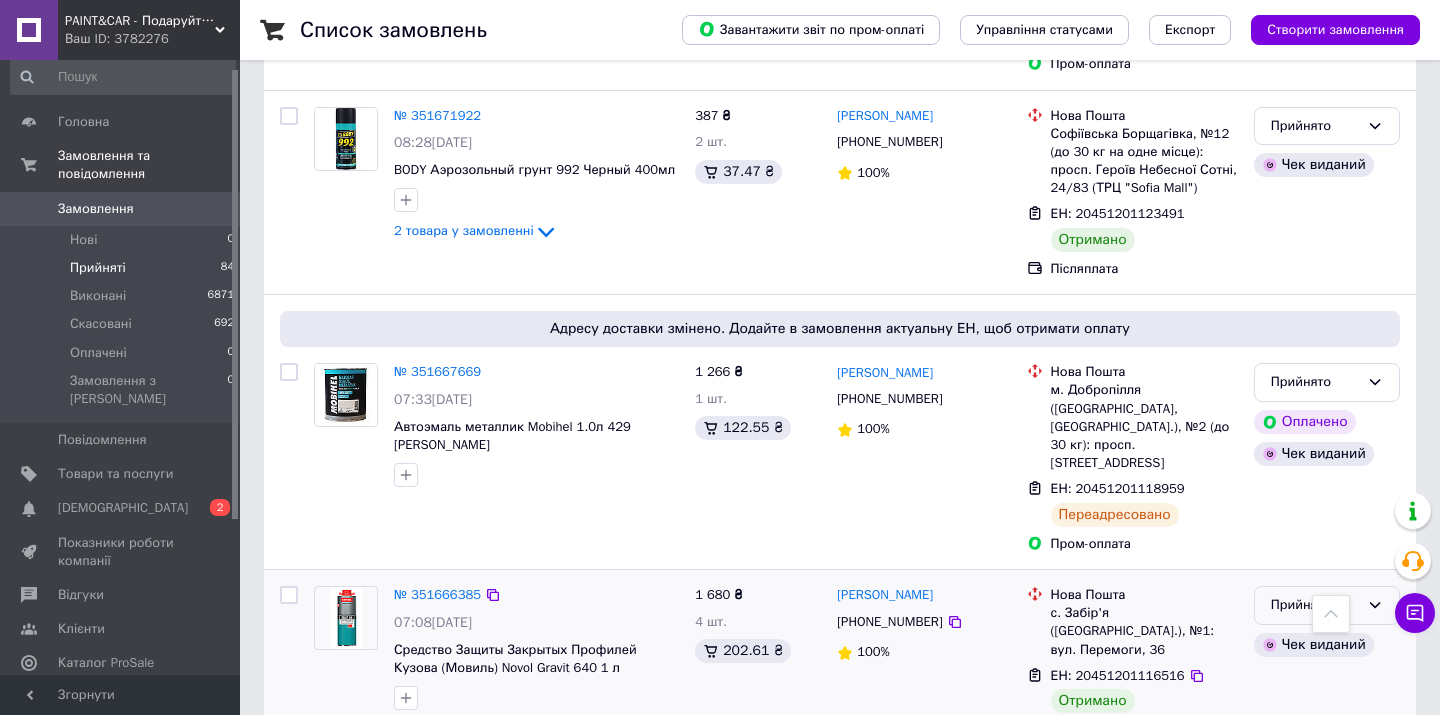click on "Прийнято" at bounding box center [1315, 605] 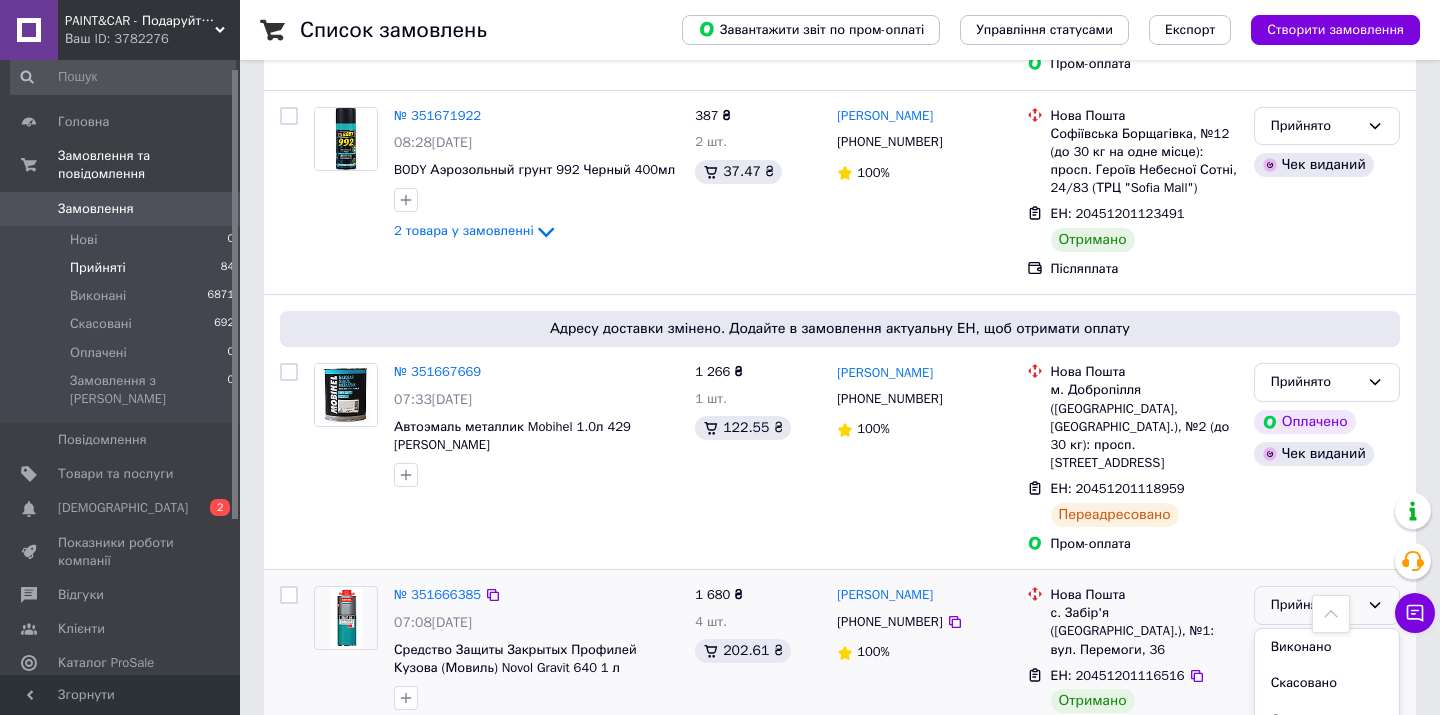 click on "Прийнято Виконано Скасовано Оплачено Чек виданий" at bounding box center (1327, 663) 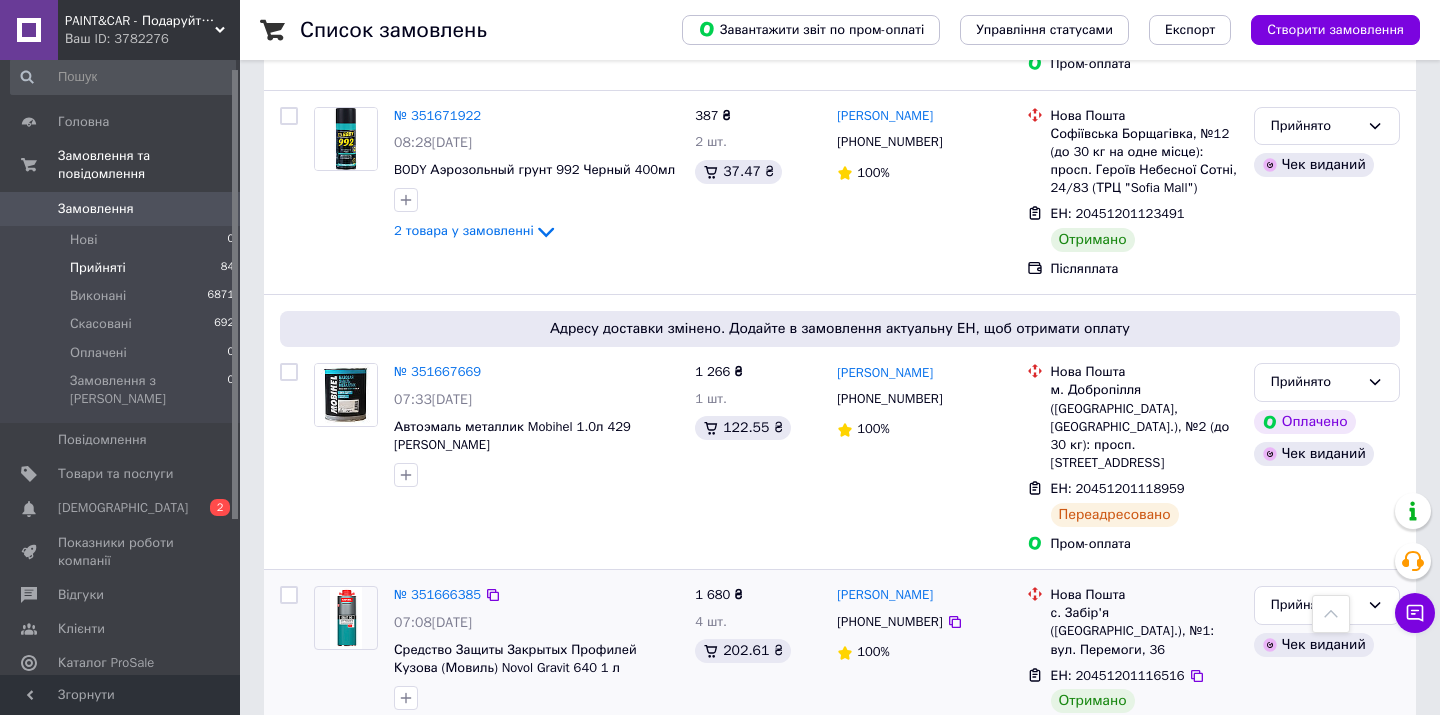 click on "Чек виданий" at bounding box center (1314, 645) 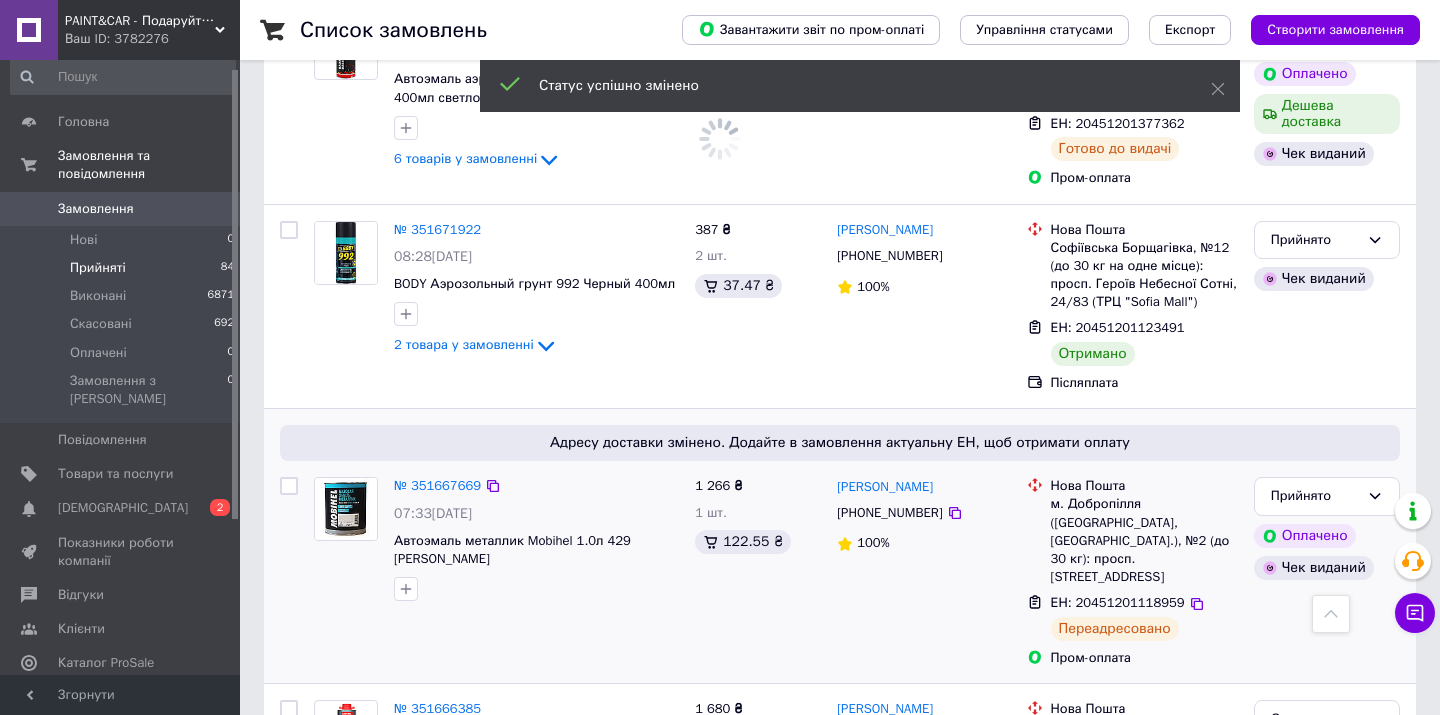 scroll, scrollTop: 8186, scrollLeft: 0, axis: vertical 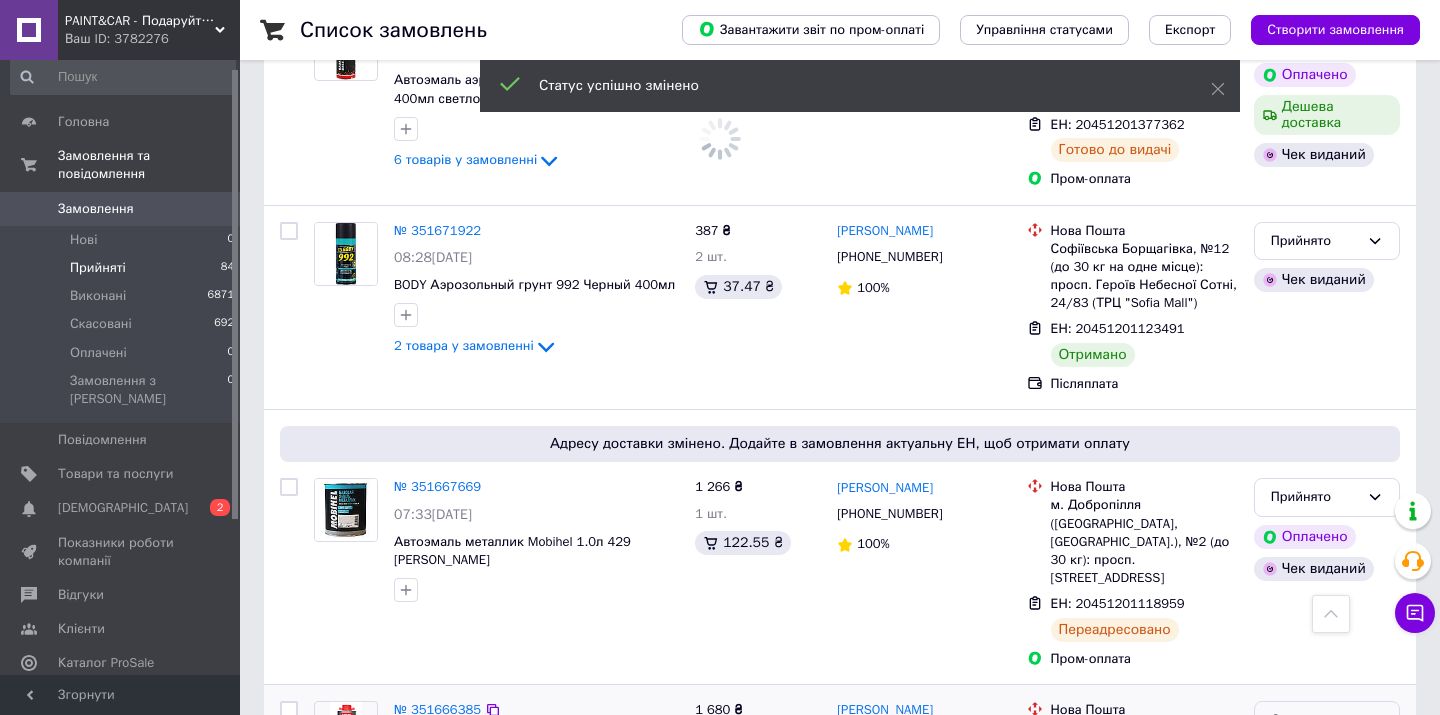click on "Оплачено" at bounding box center (1327, 720) 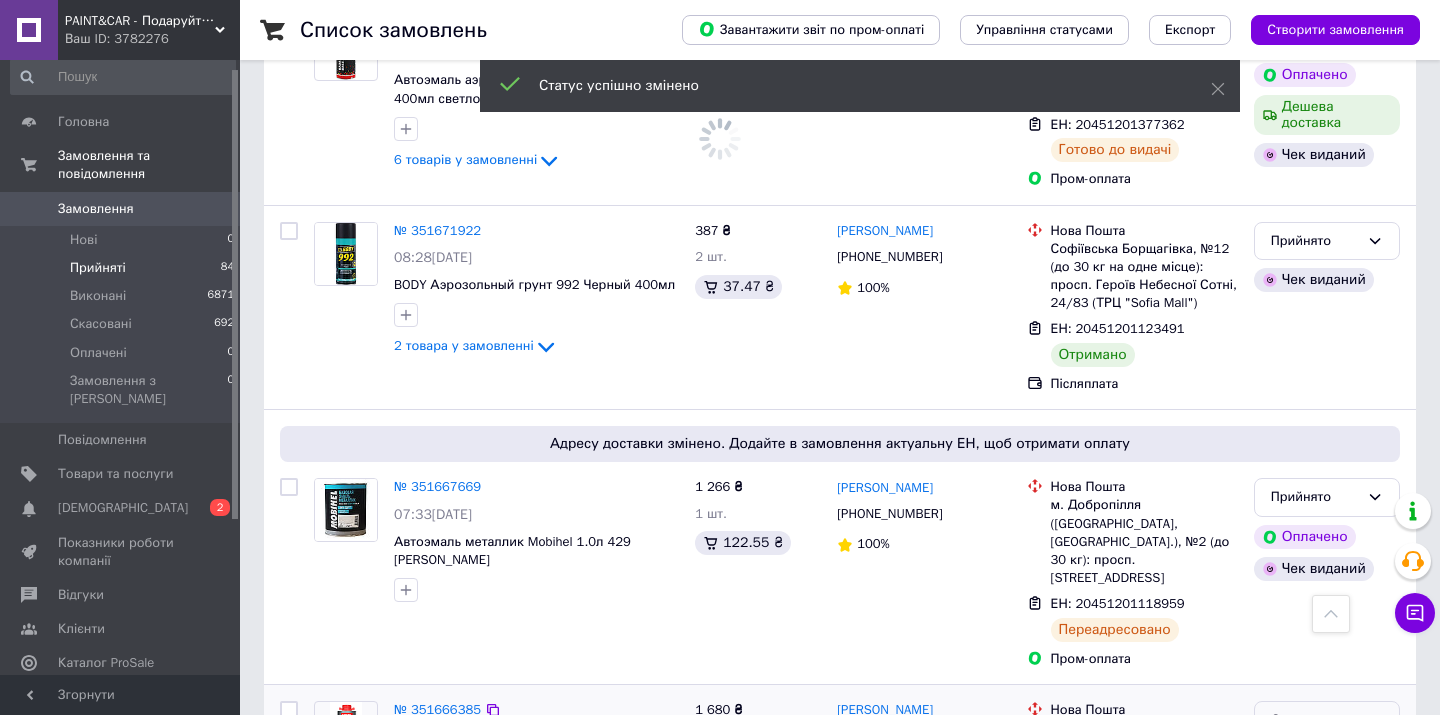 click on "Прийнято" at bounding box center (1327, 762) 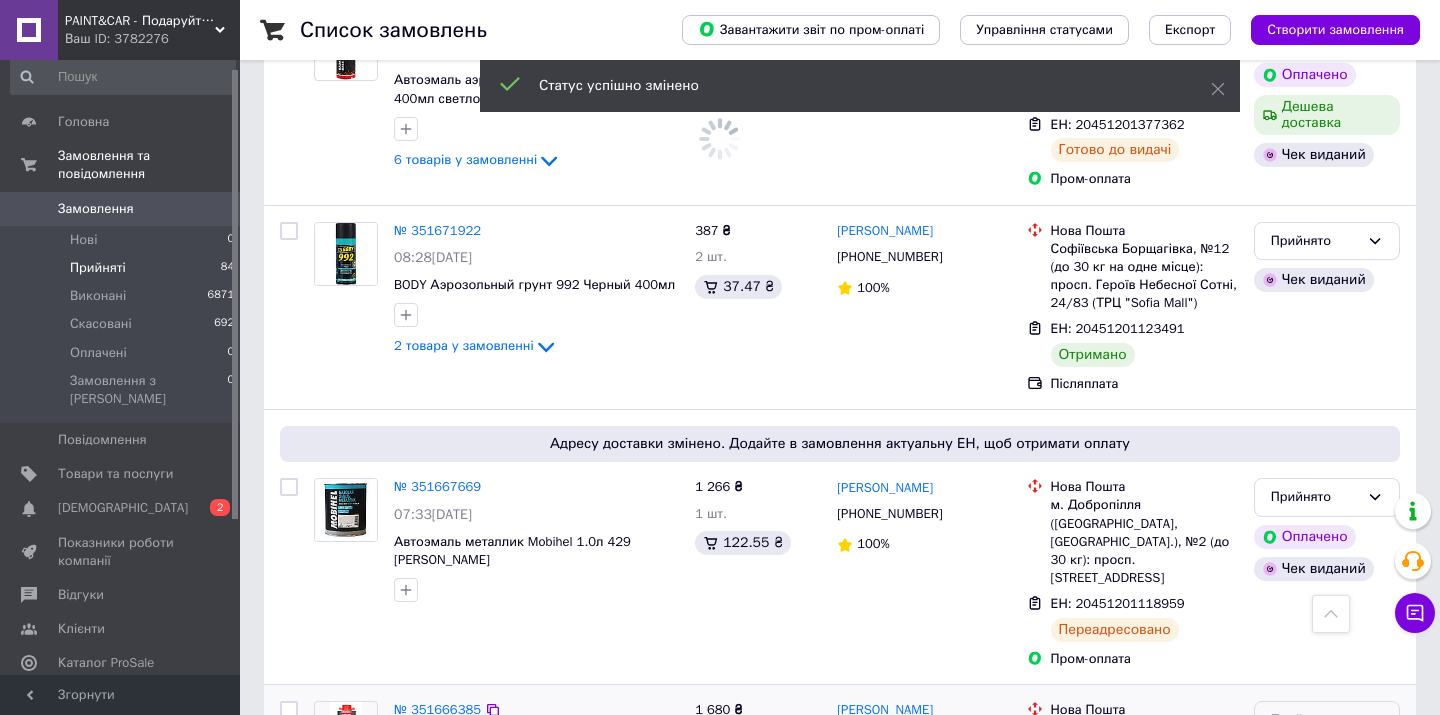 click on "Прийнято" at bounding box center [1315, 720] 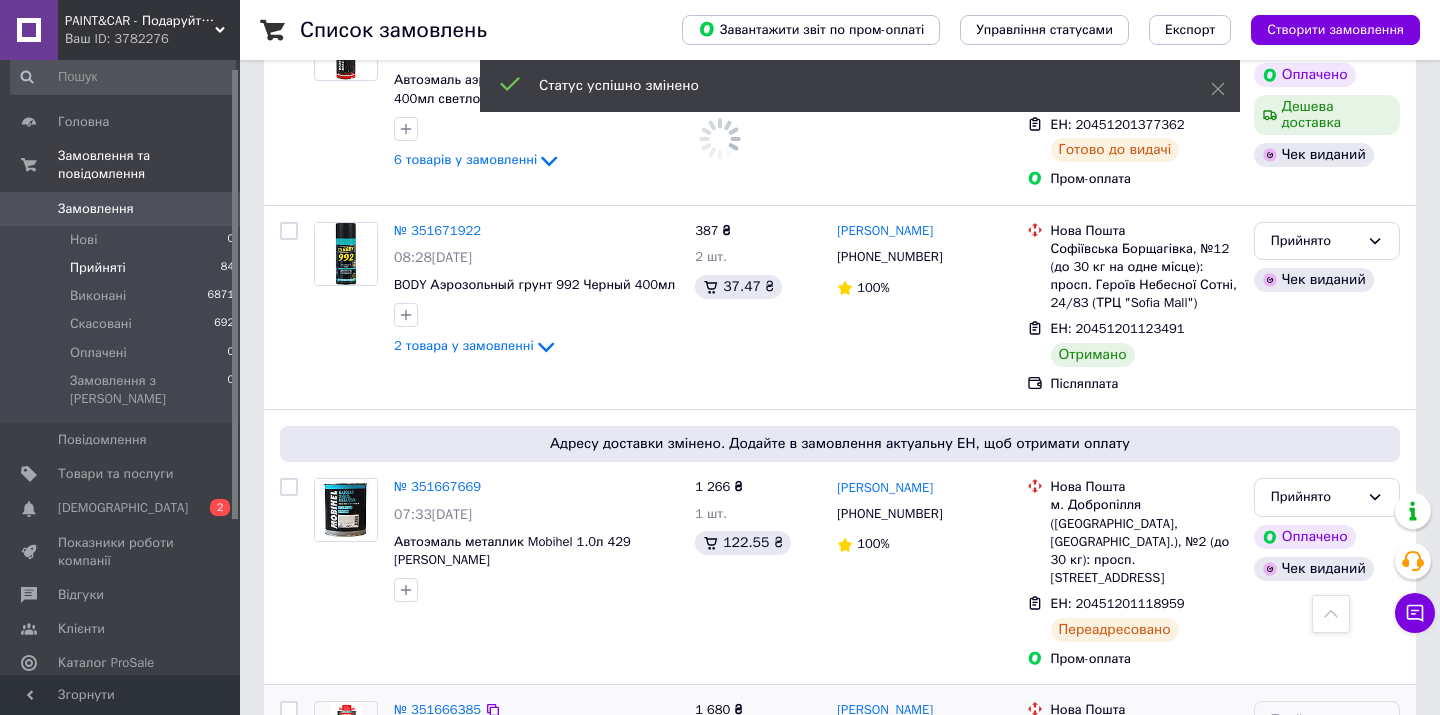 click on "Виконано" at bounding box center (1327, 762) 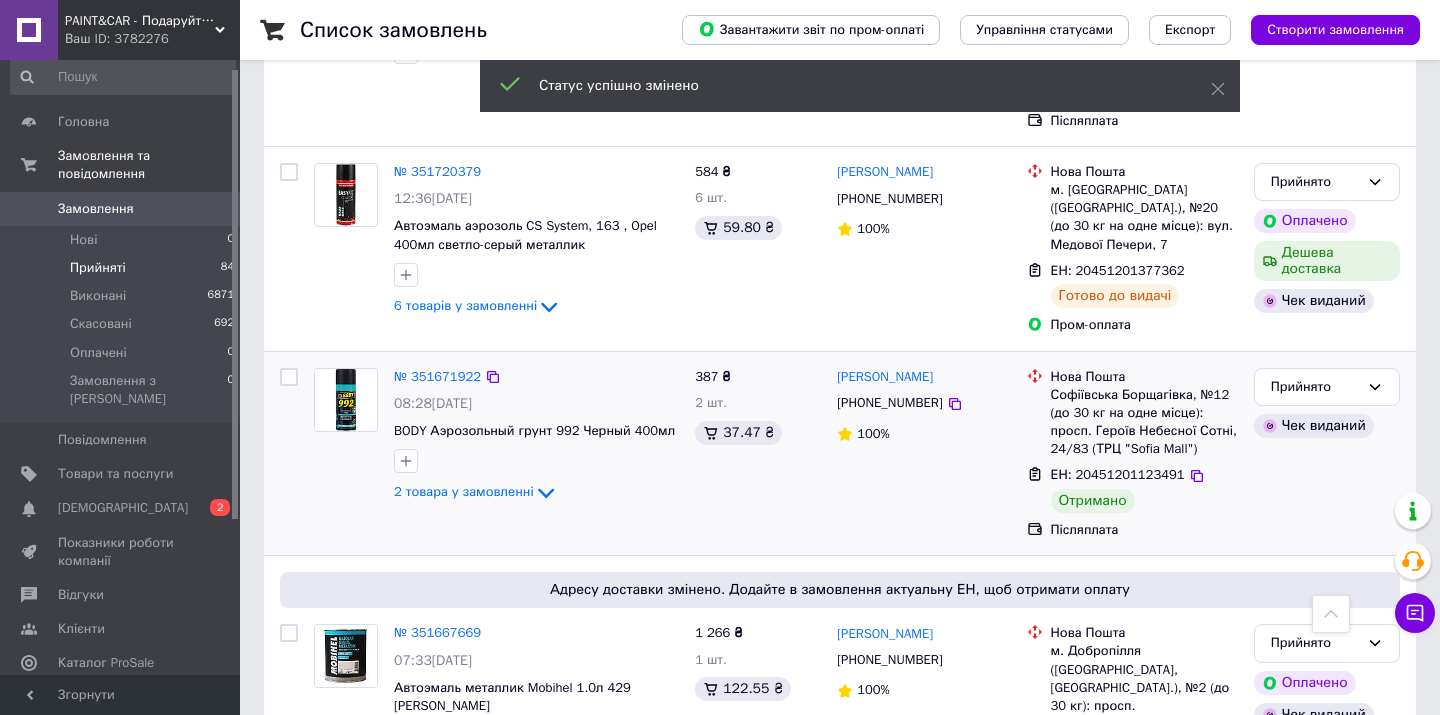 scroll, scrollTop: 7961, scrollLeft: 0, axis: vertical 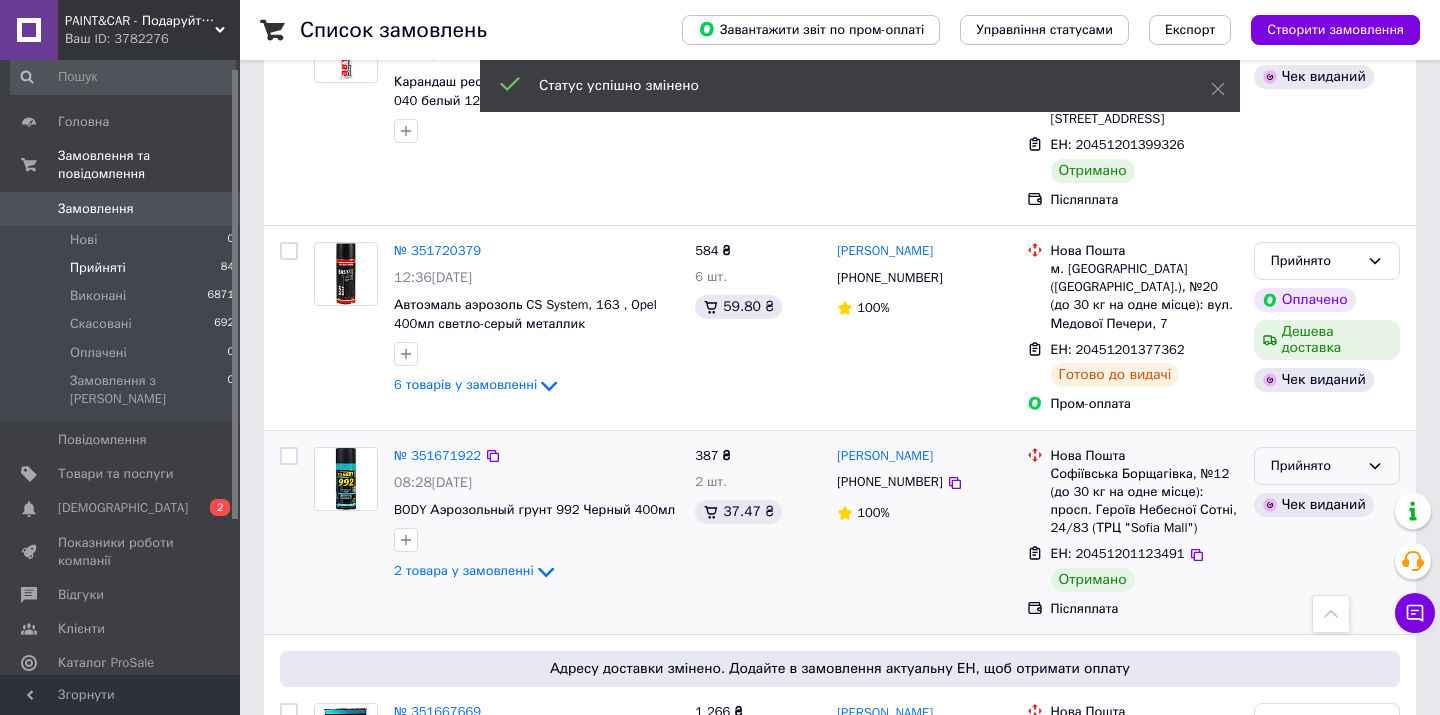click on "Прийнято" at bounding box center (1315, 466) 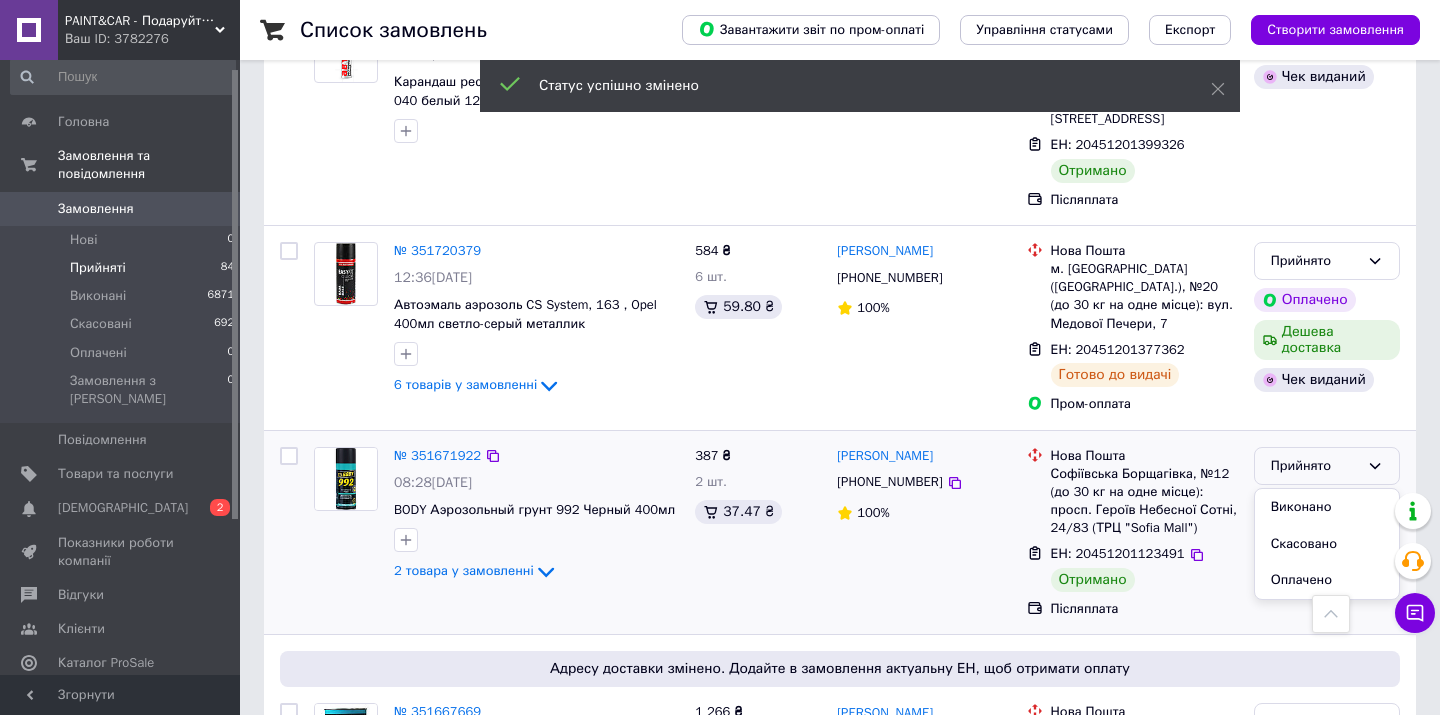 drag, startPoint x: 1330, startPoint y: 255, endPoint x: 1303, endPoint y: 245, distance: 28.79236 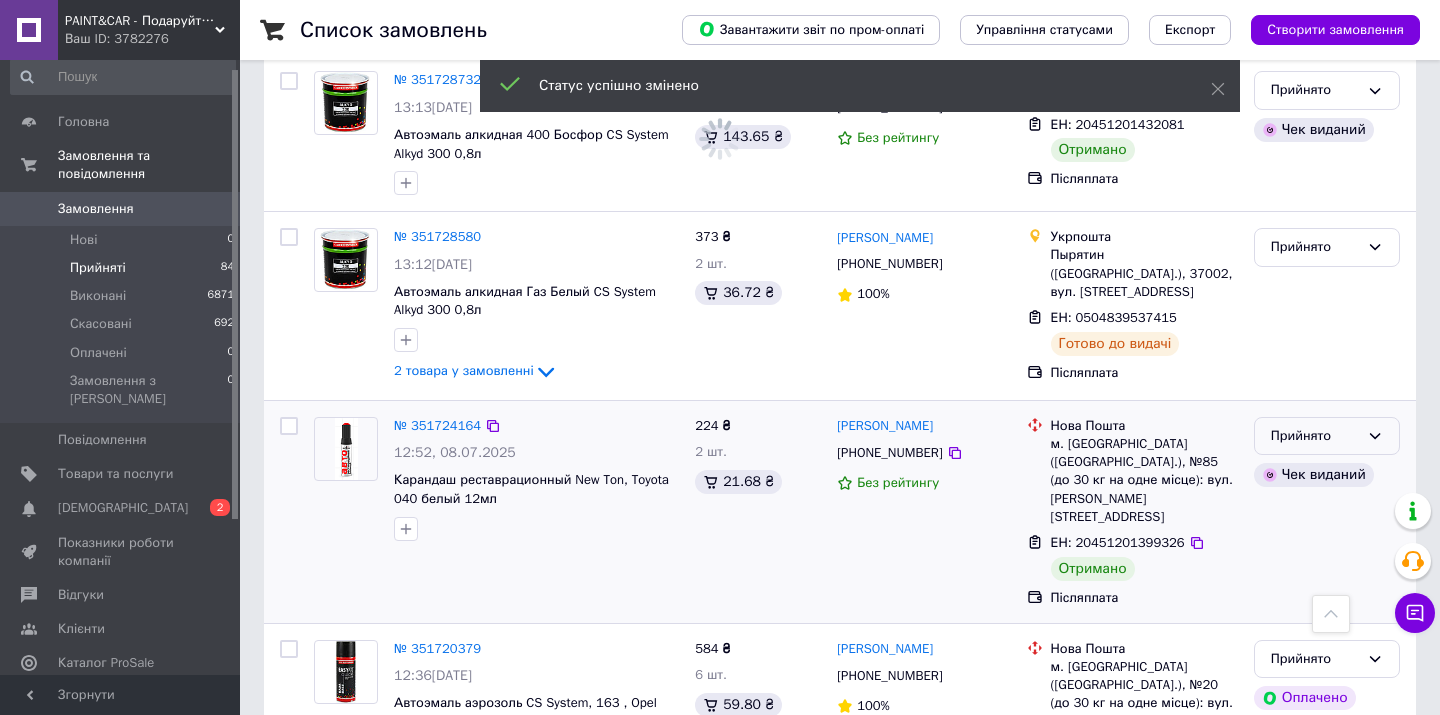 click on "Прийнято" at bounding box center [1327, 436] 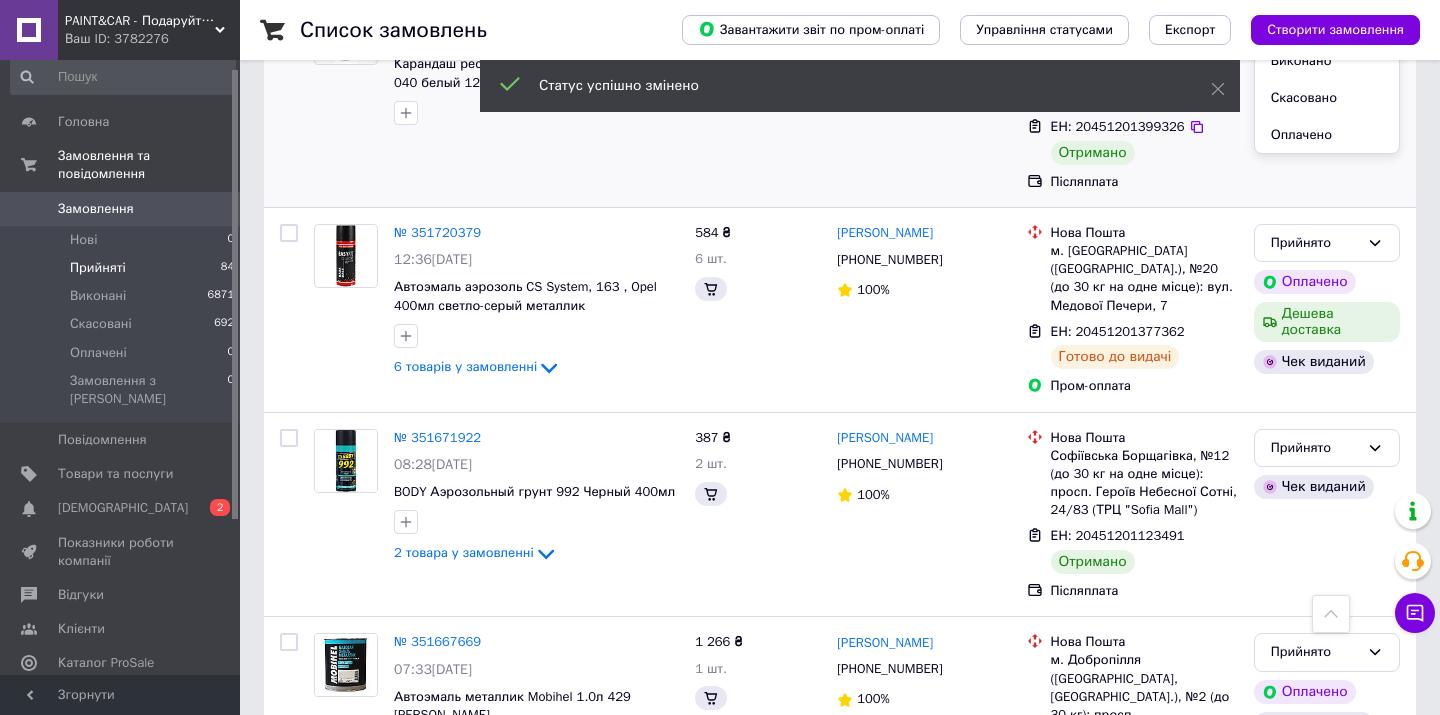 click on "Виконано" at bounding box center [1327, 61] 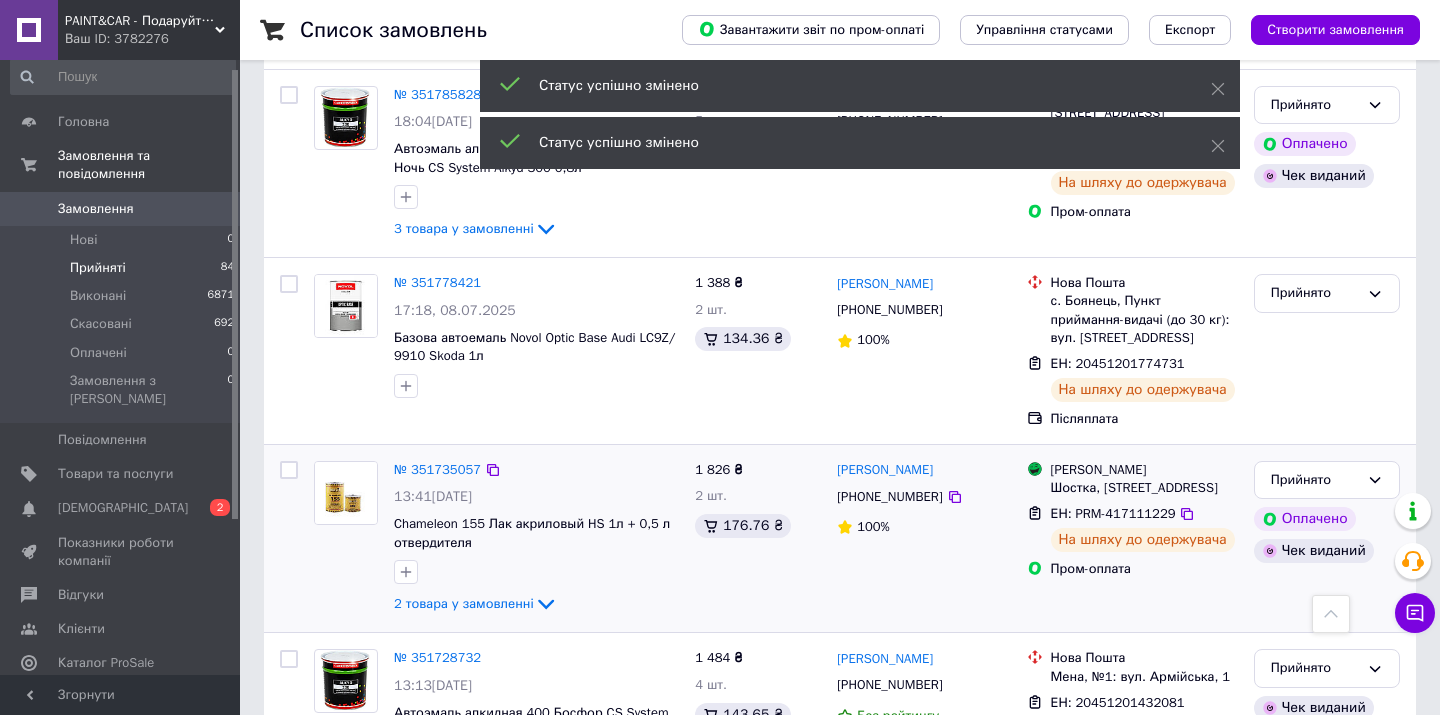 scroll, scrollTop: 6973, scrollLeft: 0, axis: vertical 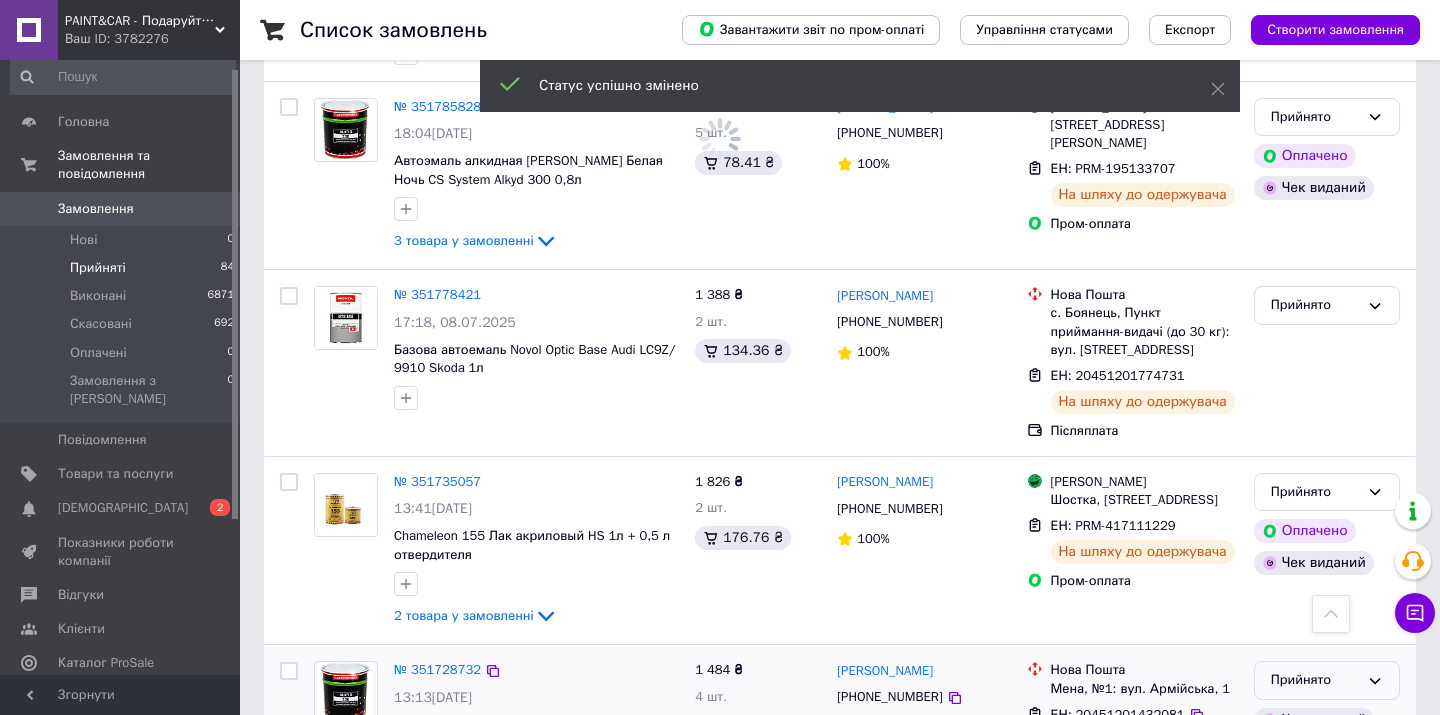 click on "Прийнято" at bounding box center (1315, 680) 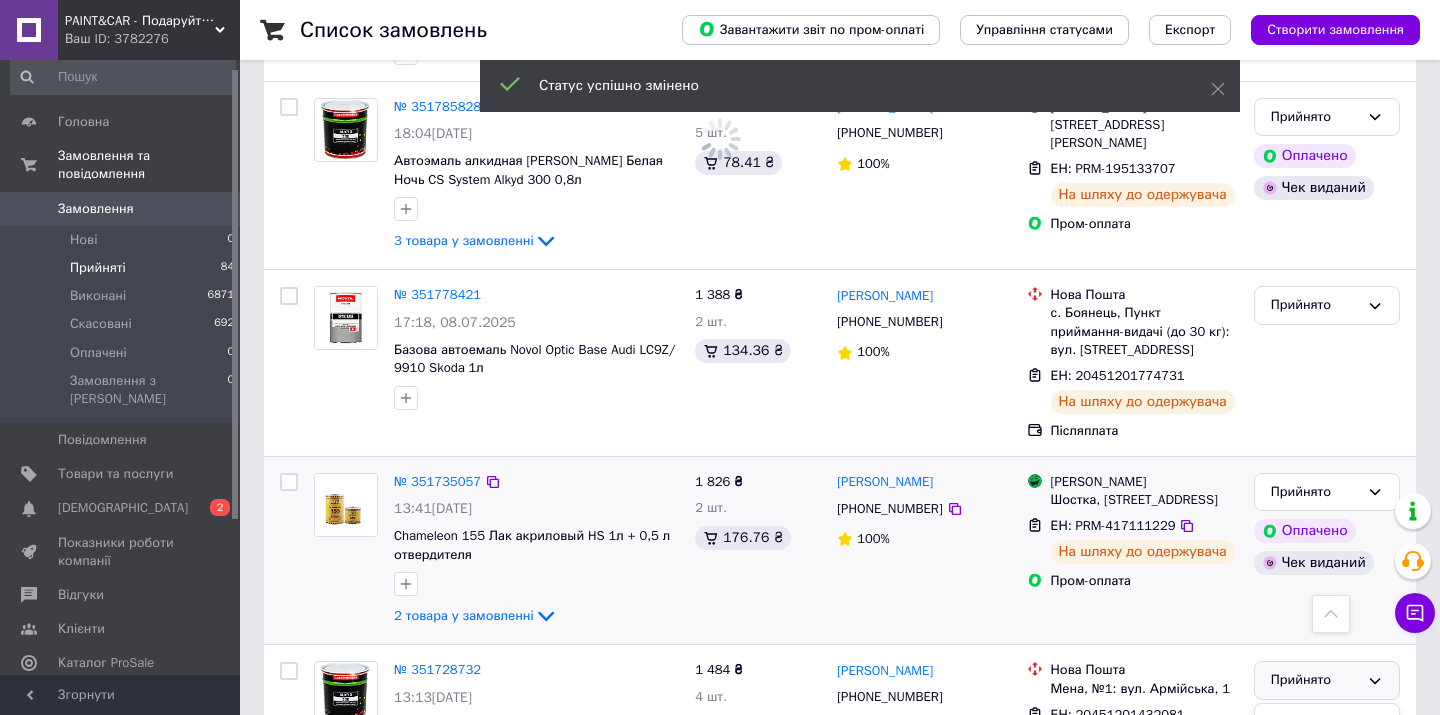 drag, startPoint x: 1313, startPoint y: 513, endPoint x: 1159, endPoint y: 304, distance: 259.6093 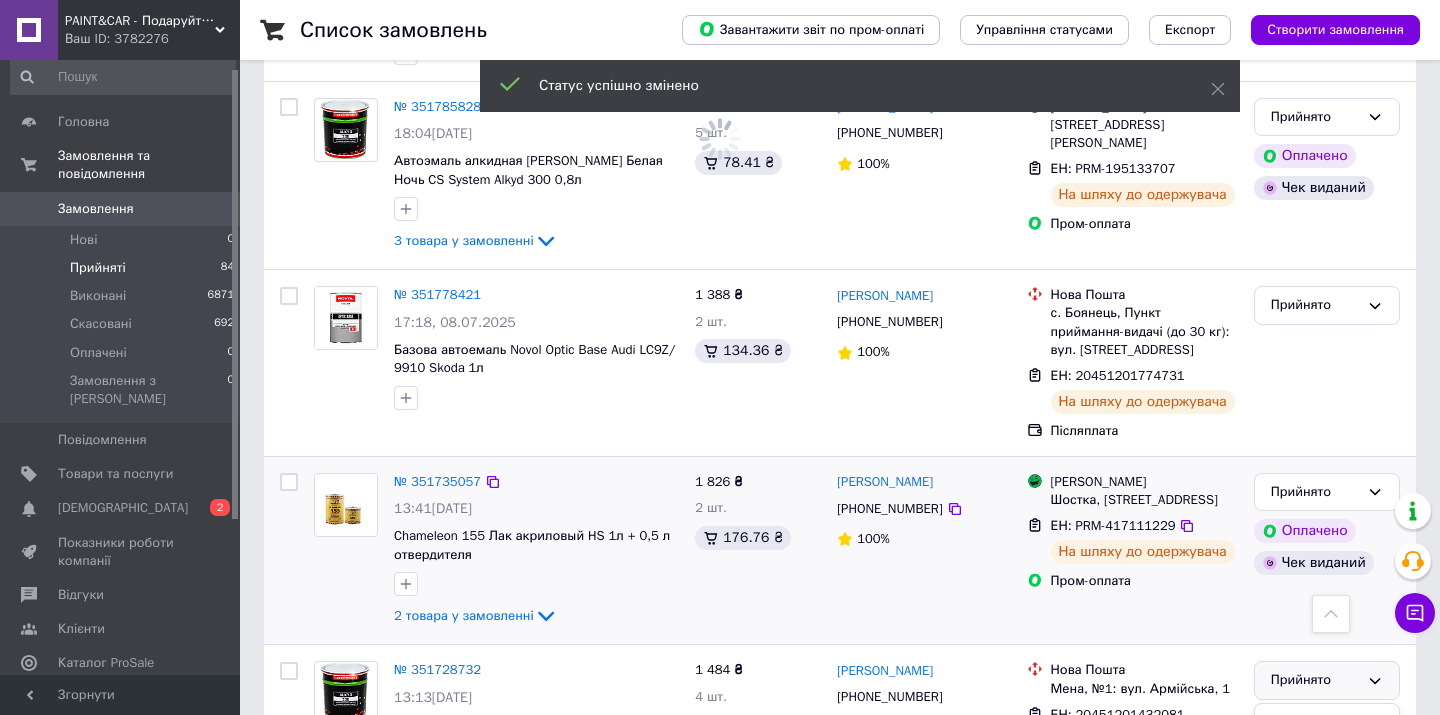 click on "Виконано" at bounding box center [1327, 722] 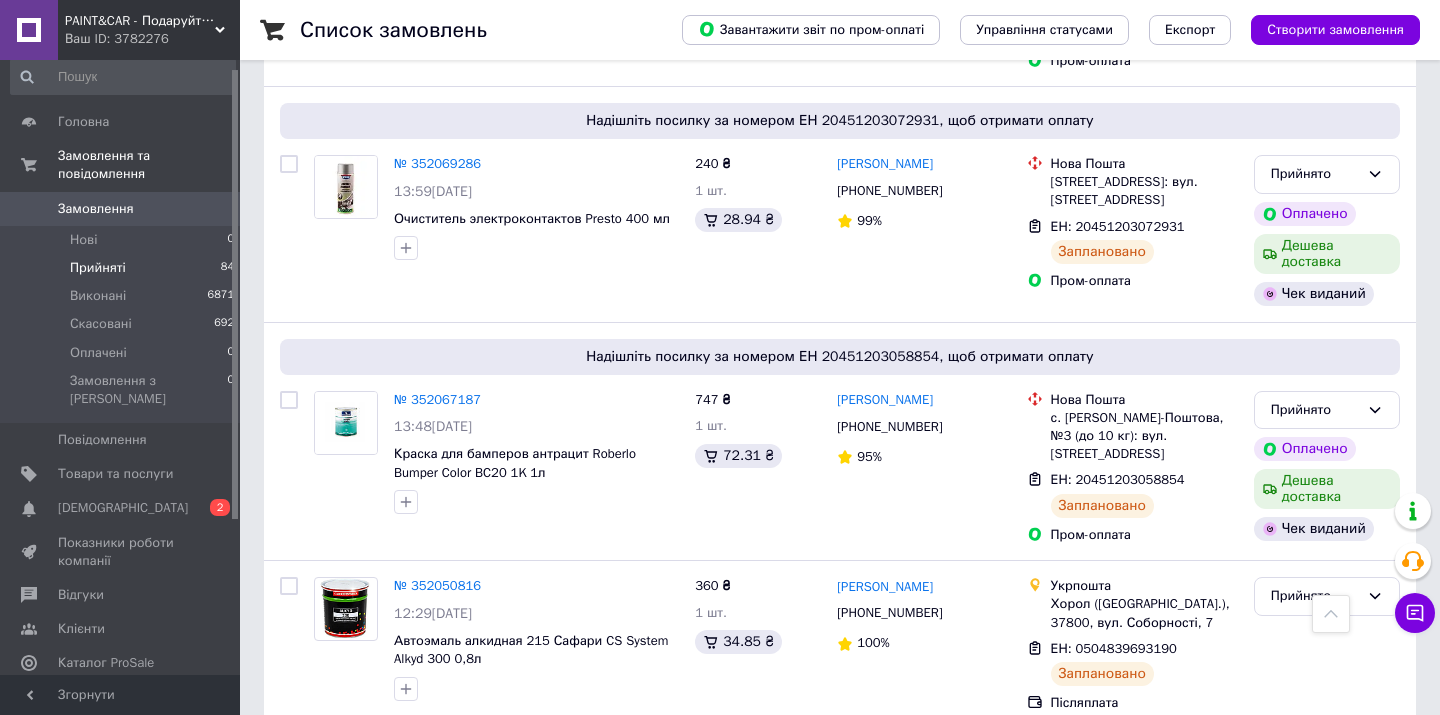 scroll, scrollTop: 0, scrollLeft: 0, axis: both 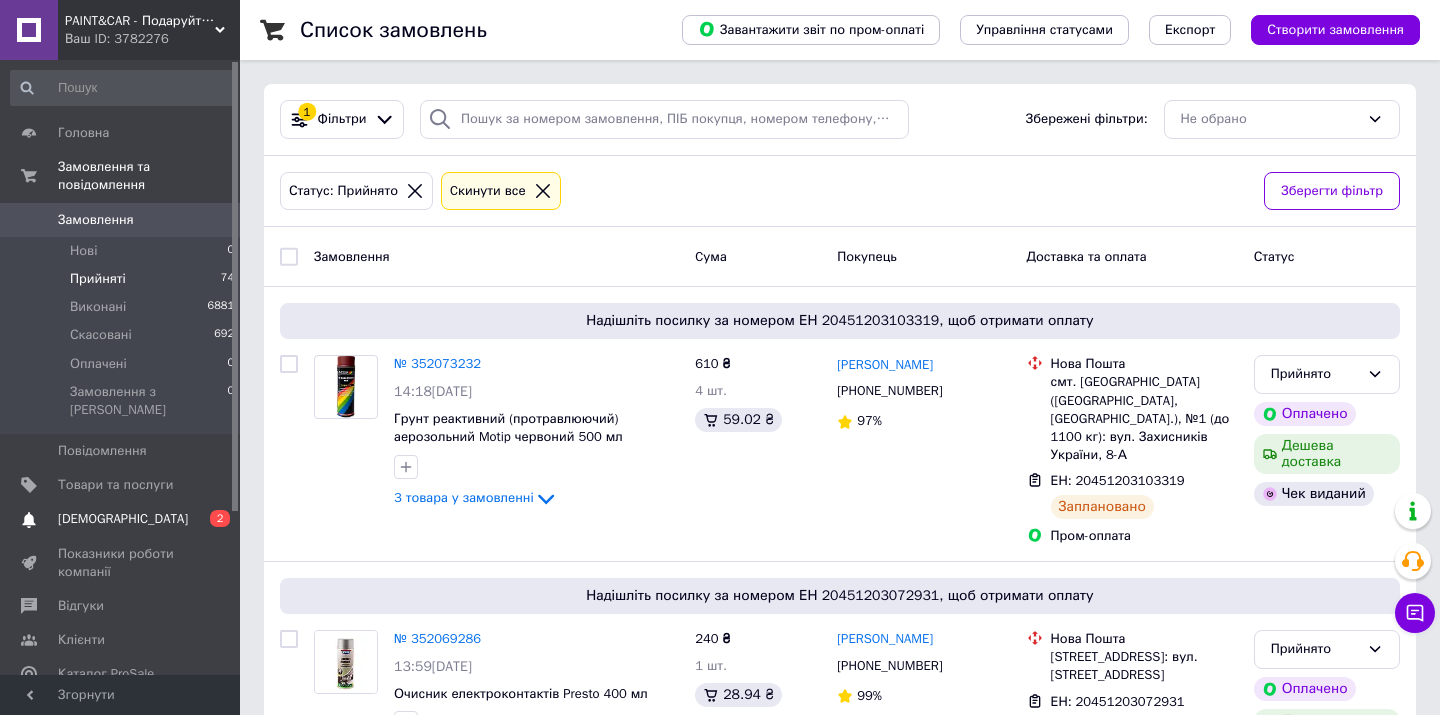 click on "[DEMOGRAPHIC_DATA]" at bounding box center (123, 519) 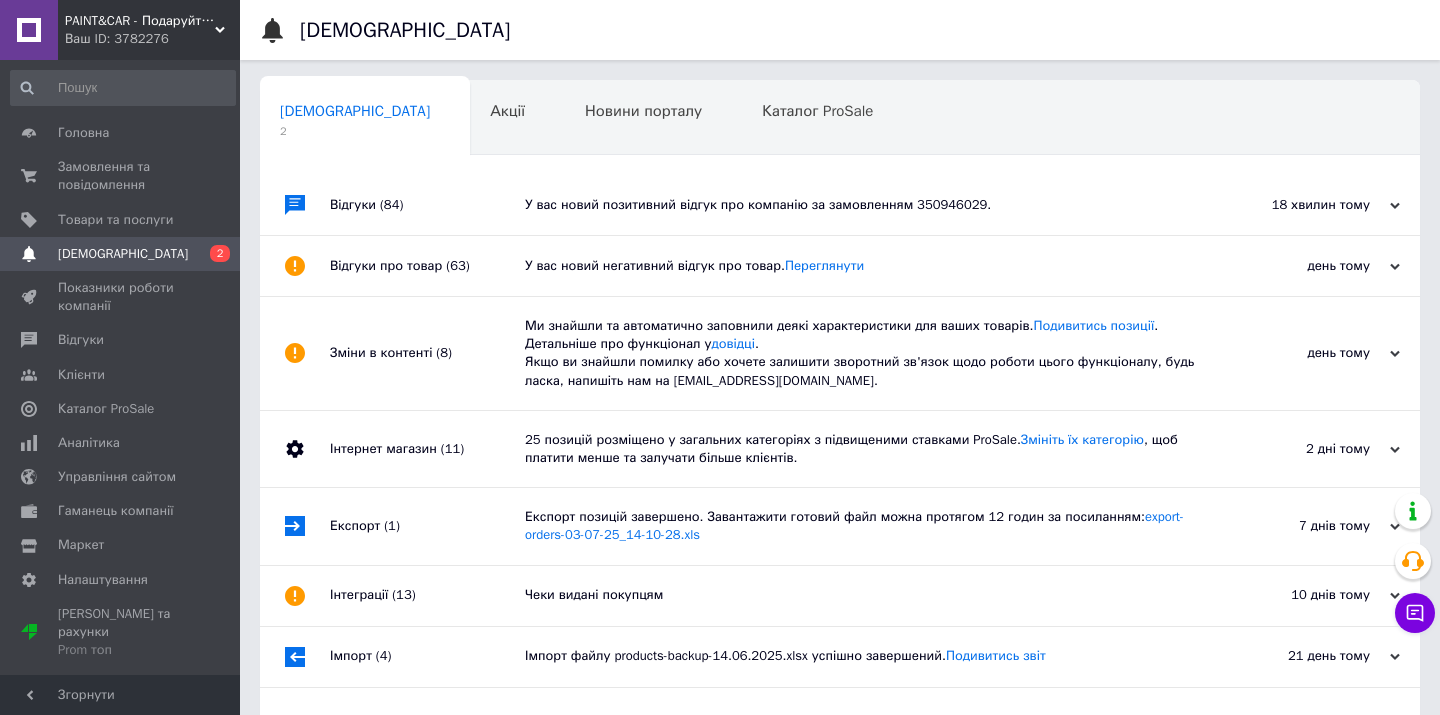 click on "У вас новий позитивний відгук про компанію за замовленням 350946029." at bounding box center [862, 205] 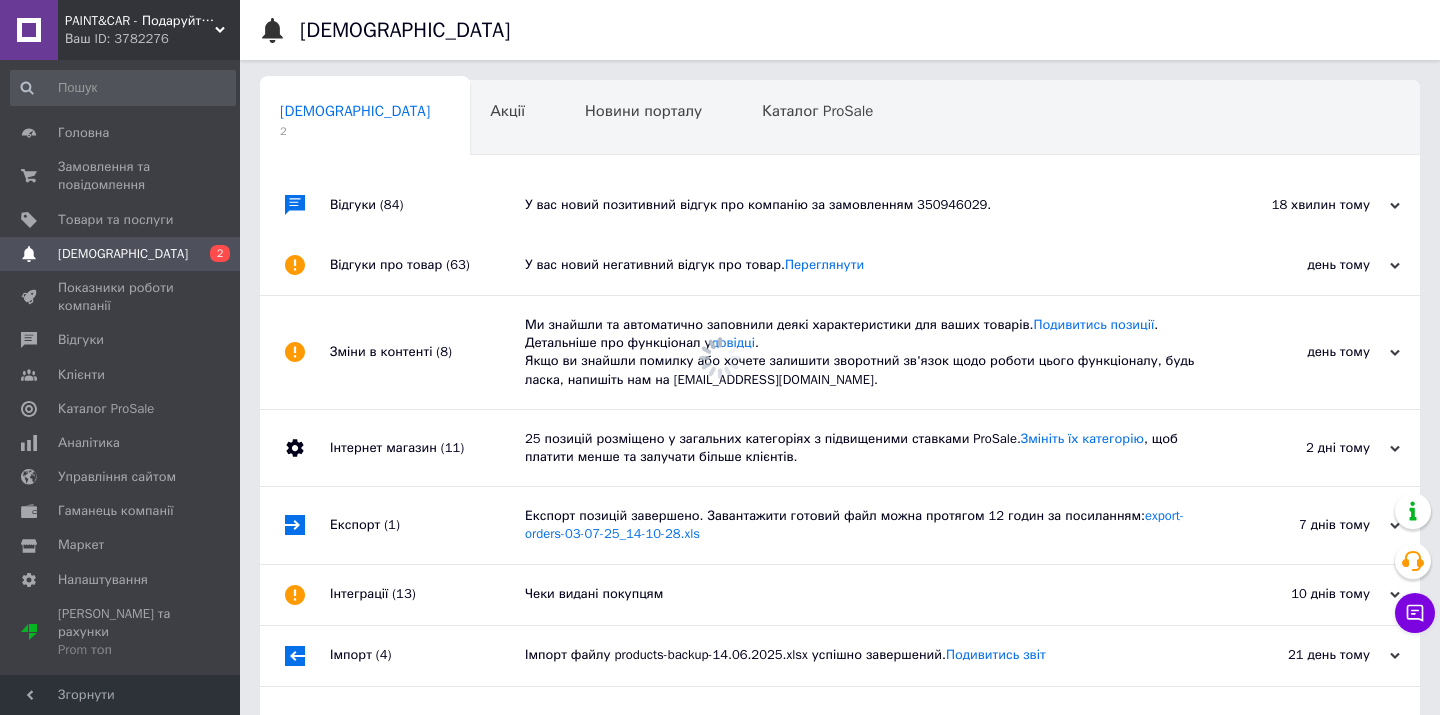 scroll, scrollTop: 0, scrollLeft: 0, axis: both 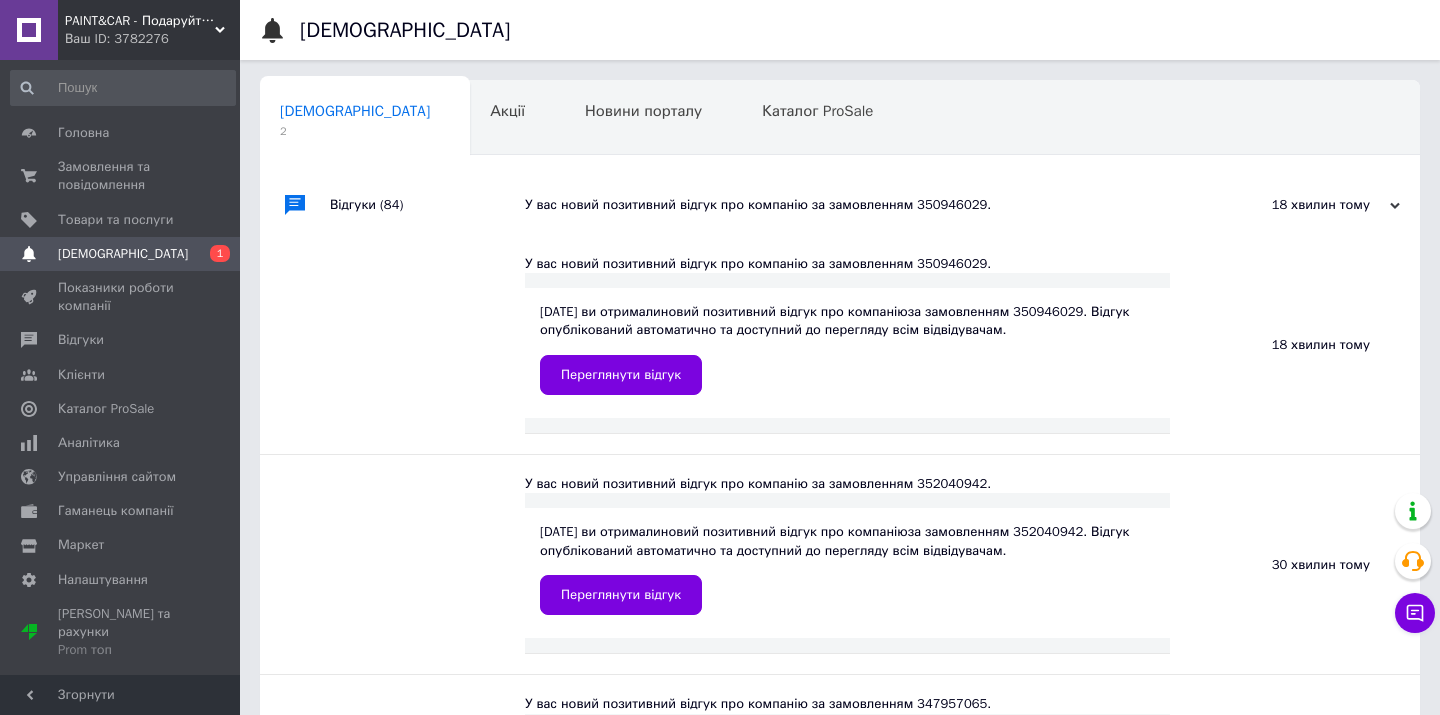 click on "У вас новий позитивний відгук про компанію за замовленням 350946029." at bounding box center [862, 205] 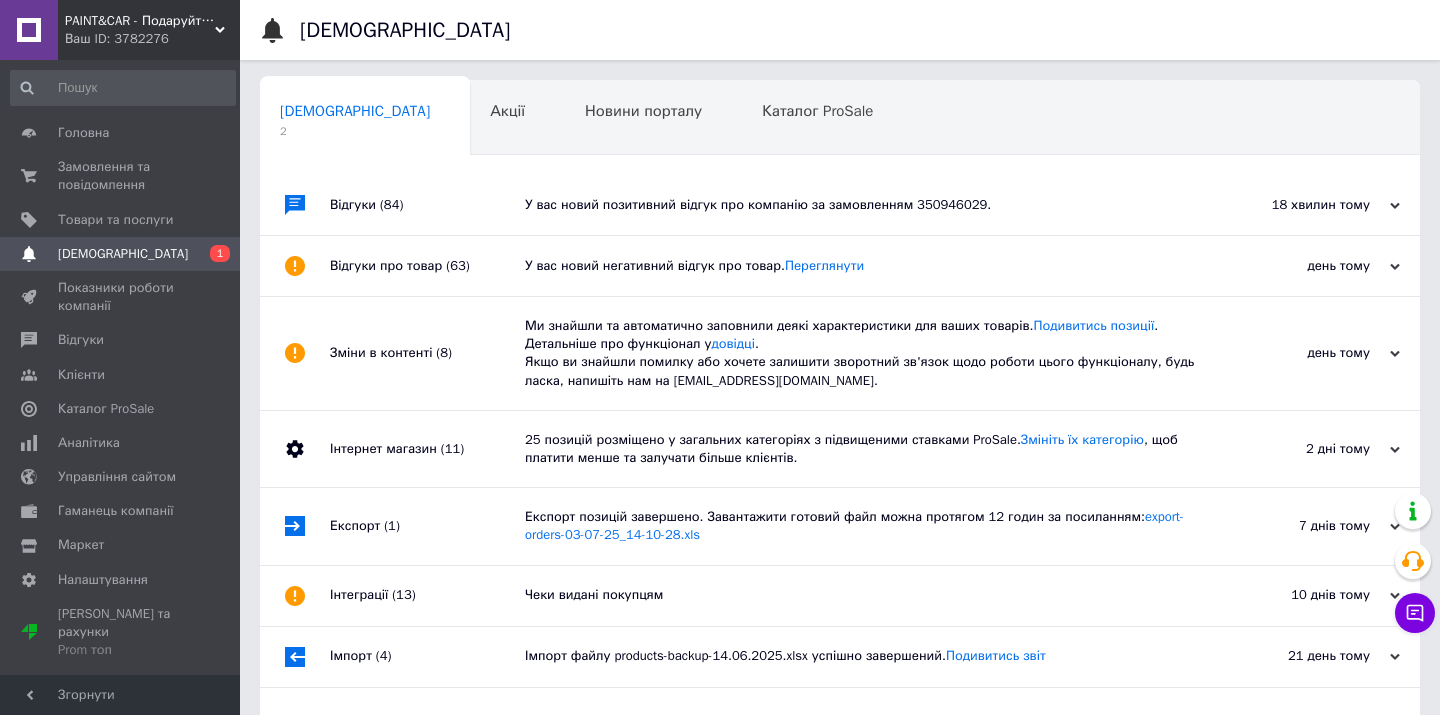 click on "У вас новий позитивний відгук про компанію за замовленням 350946029." at bounding box center (862, 205) 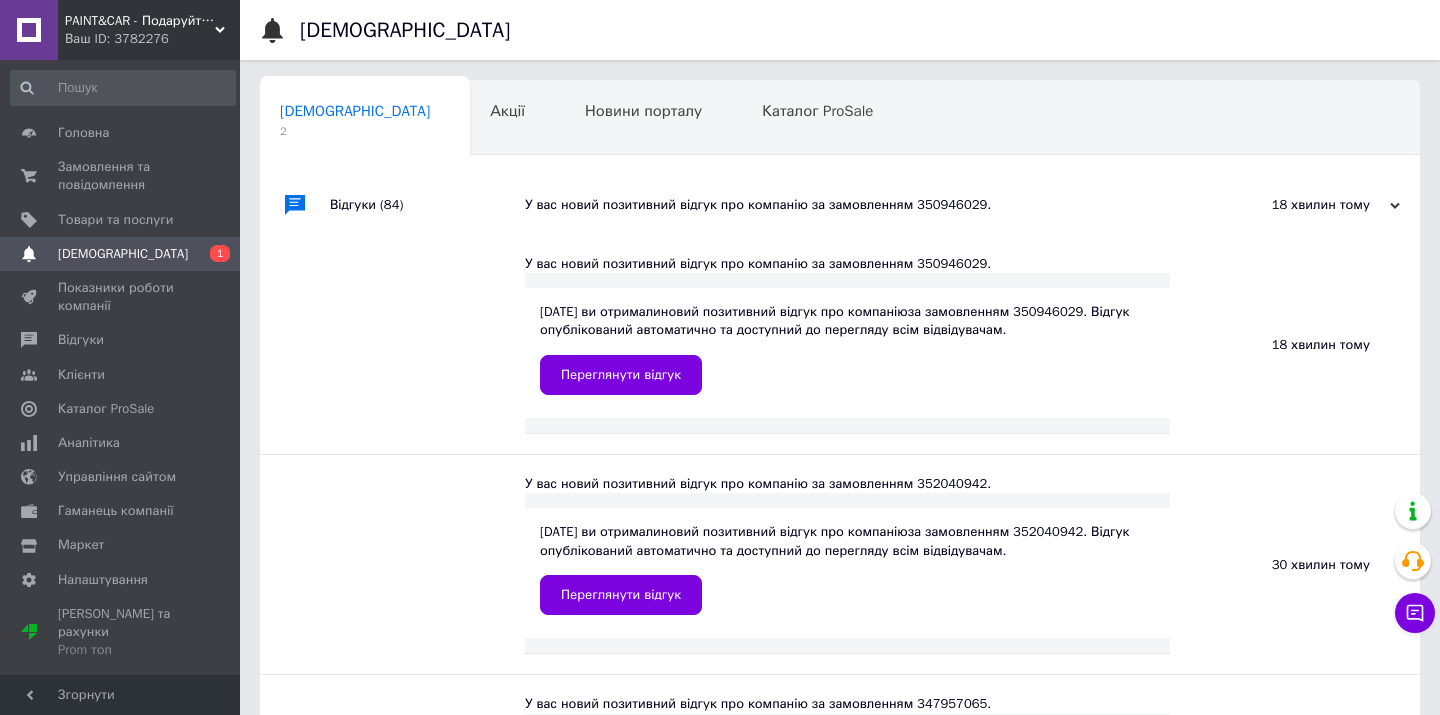 click on "У вас новий позитивний відгук про компанію за замовленням 350946029." at bounding box center (862, 205) 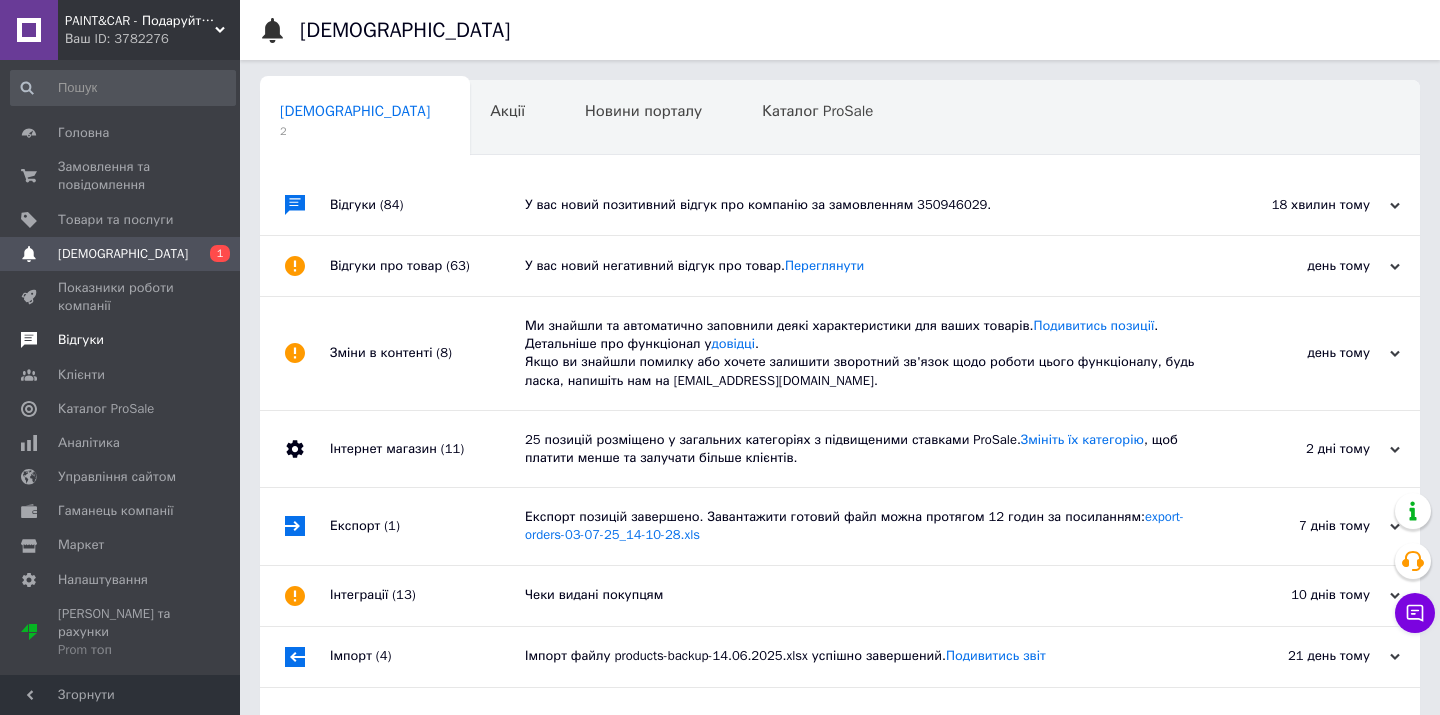 click at bounding box center (212, 340) 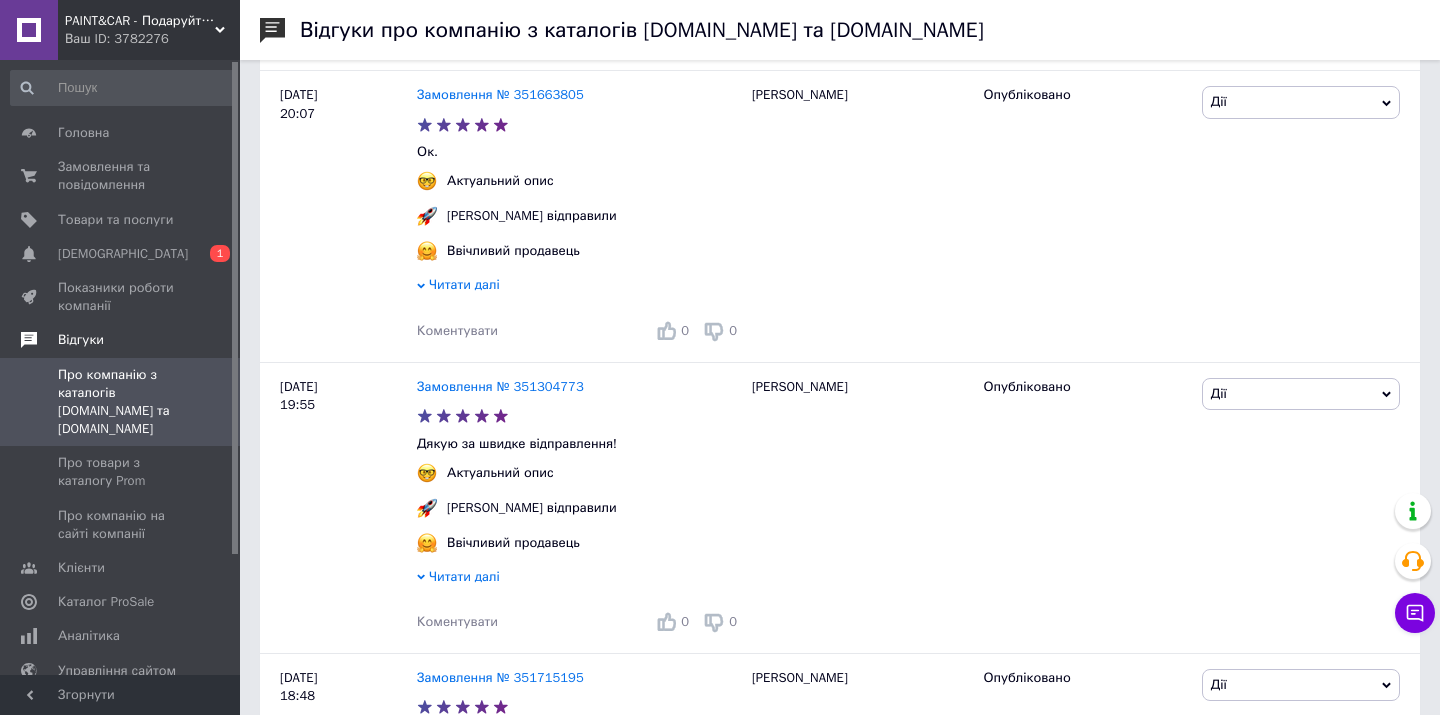 scroll, scrollTop: 1186, scrollLeft: 0, axis: vertical 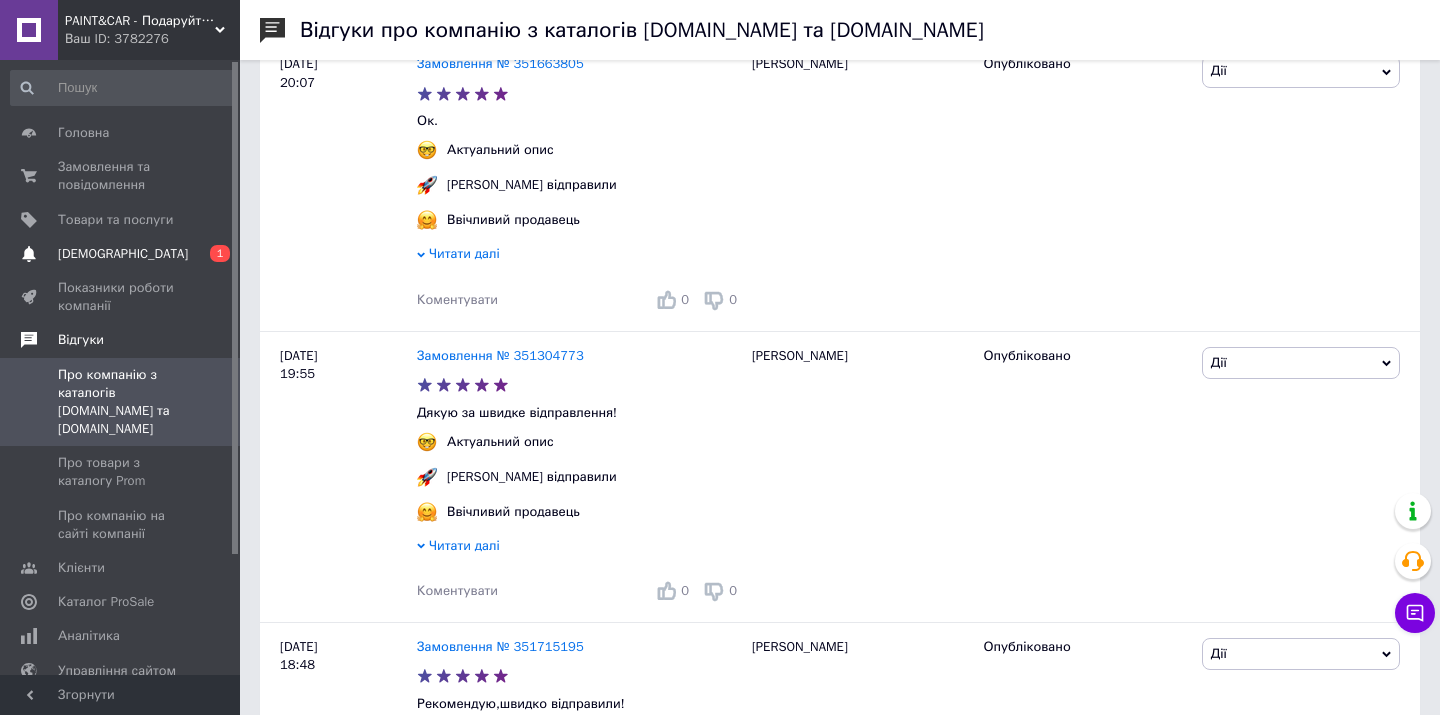 click on "[DEMOGRAPHIC_DATA]" at bounding box center (121, 254) 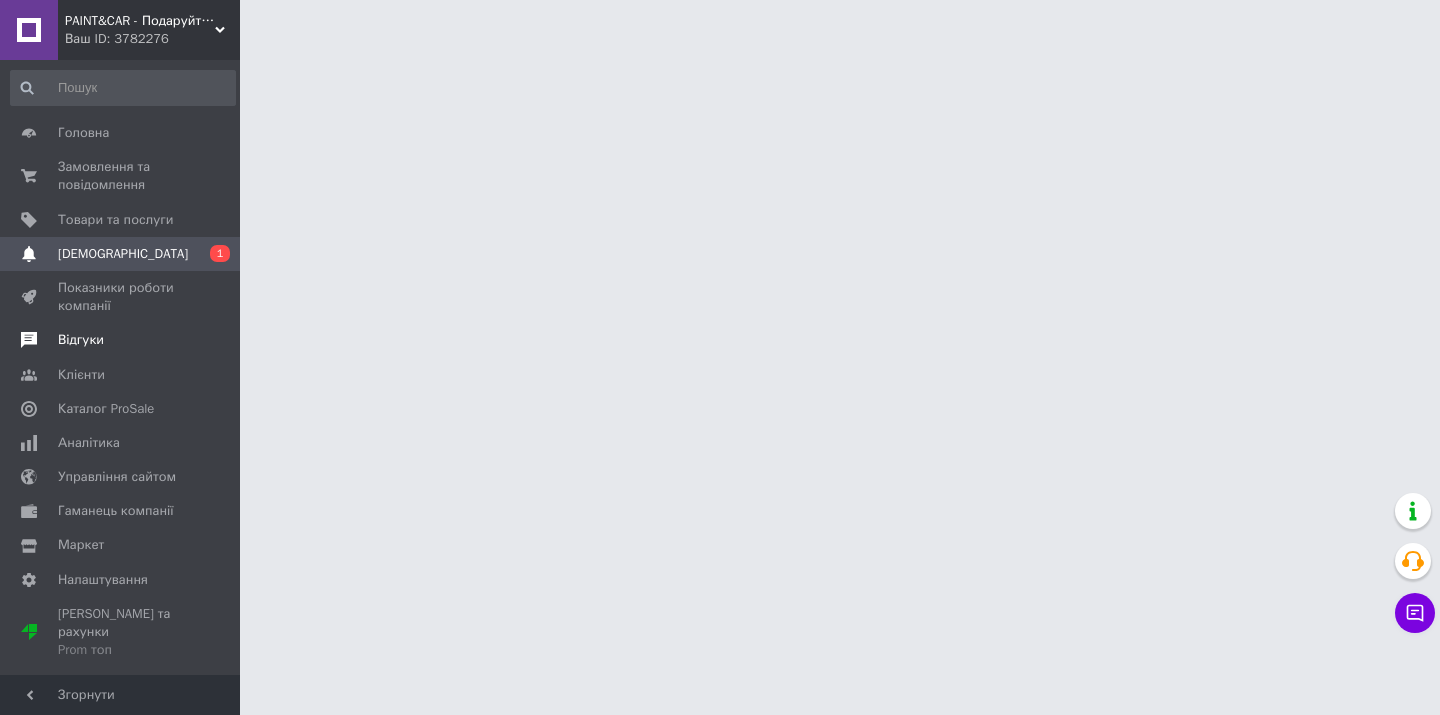 scroll, scrollTop: 0, scrollLeft: 0, axis: both 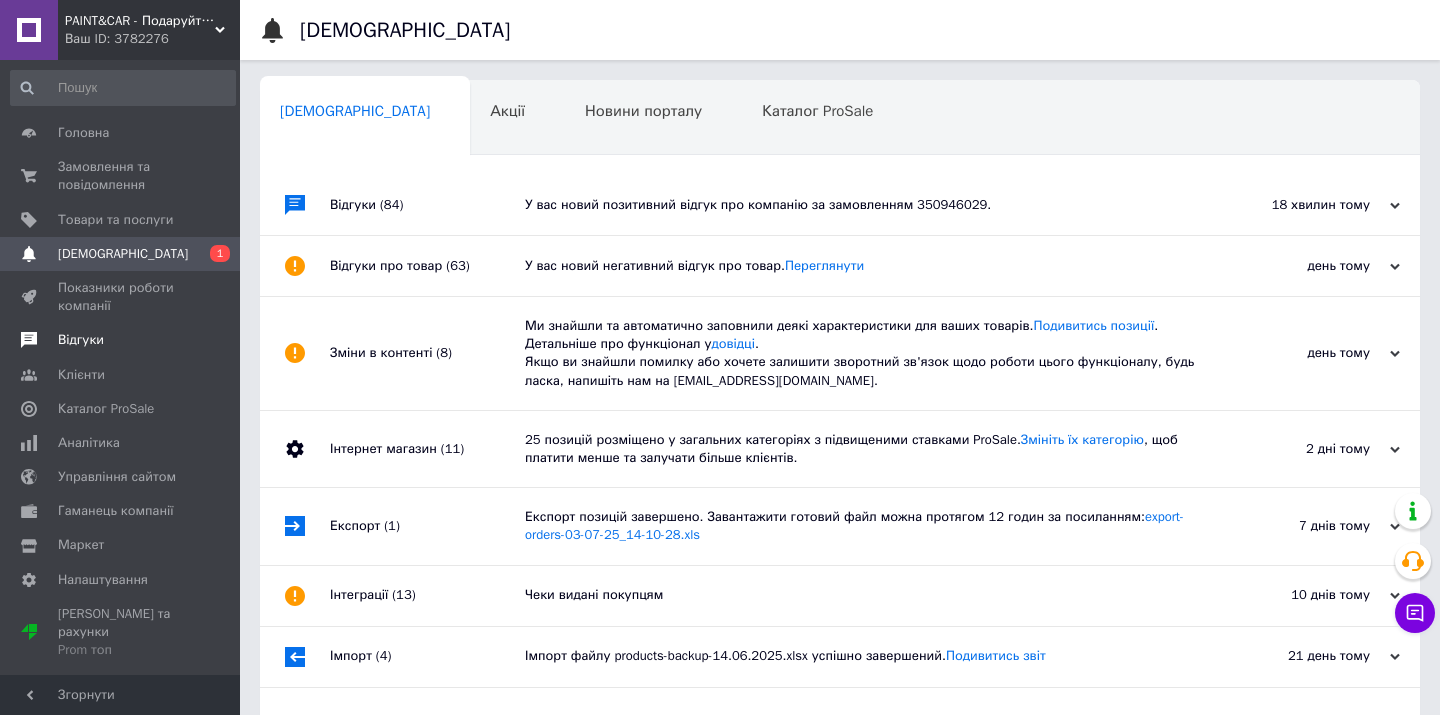 click on "У вас новий негативний відгук про товар.  Переглянути" at bounding box center [862, 266] 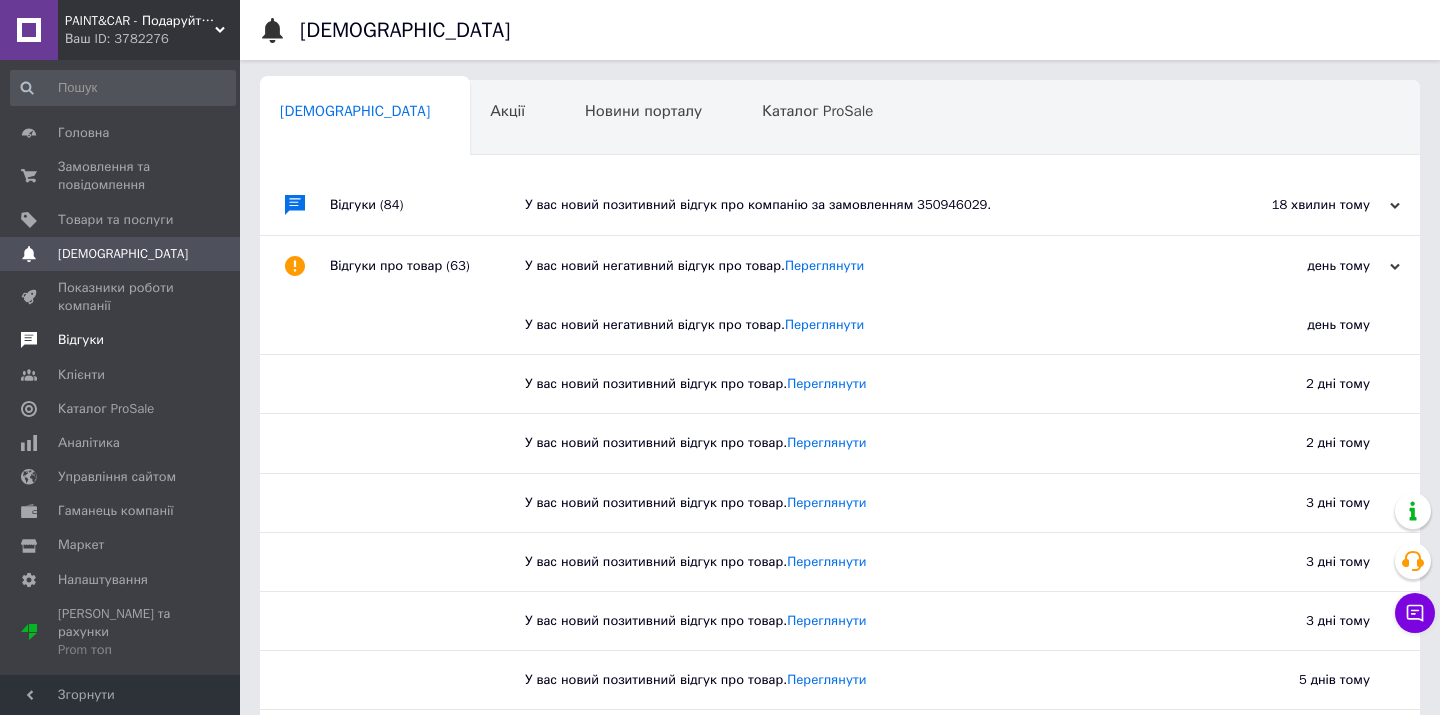 click on "У вас новий негативний відгук про товар.  Переглянути" at bounding box center (862, 266) 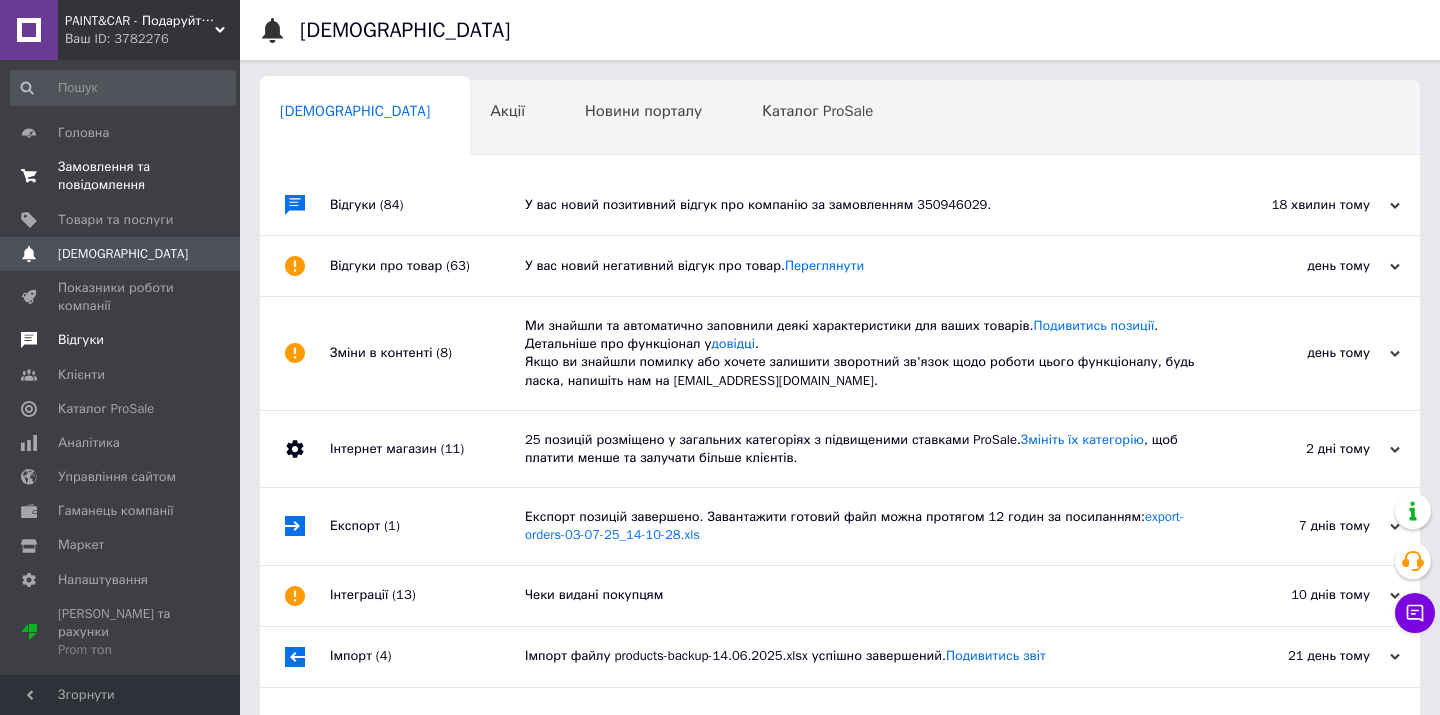 click on "Замовлення та повідомлення 0 0" at bounding box center [123, 176] 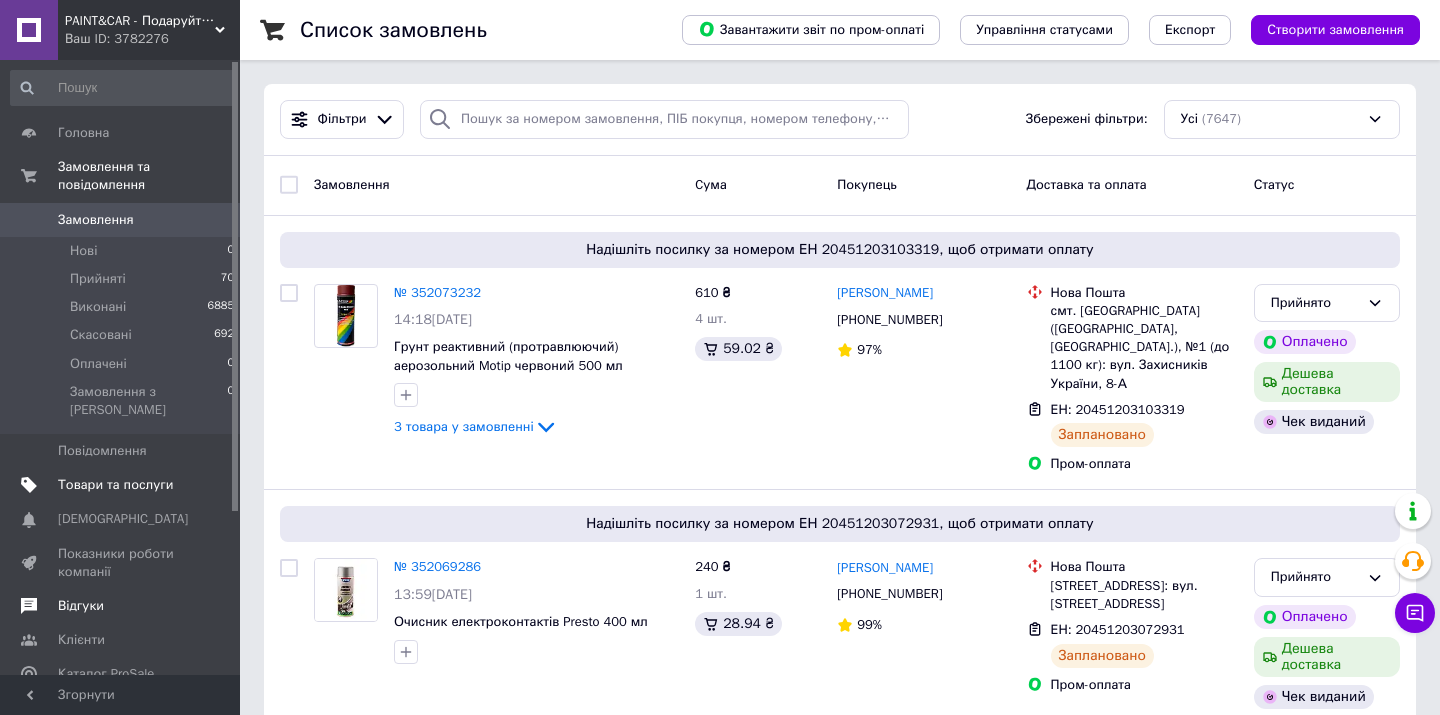 click on "Товари та послуги" at bounding box center (115, 485) 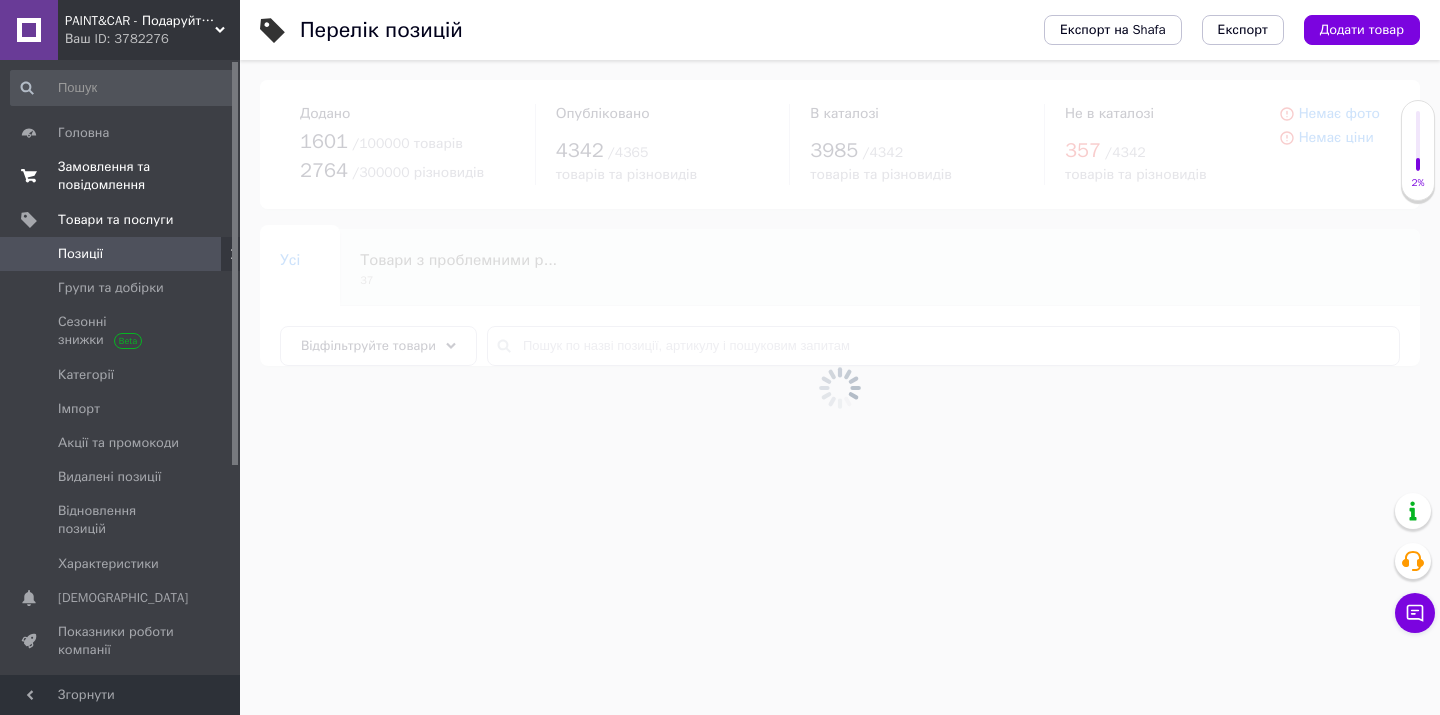 click on "Замовлення та повідомлення" at bounding box center [121, 176] 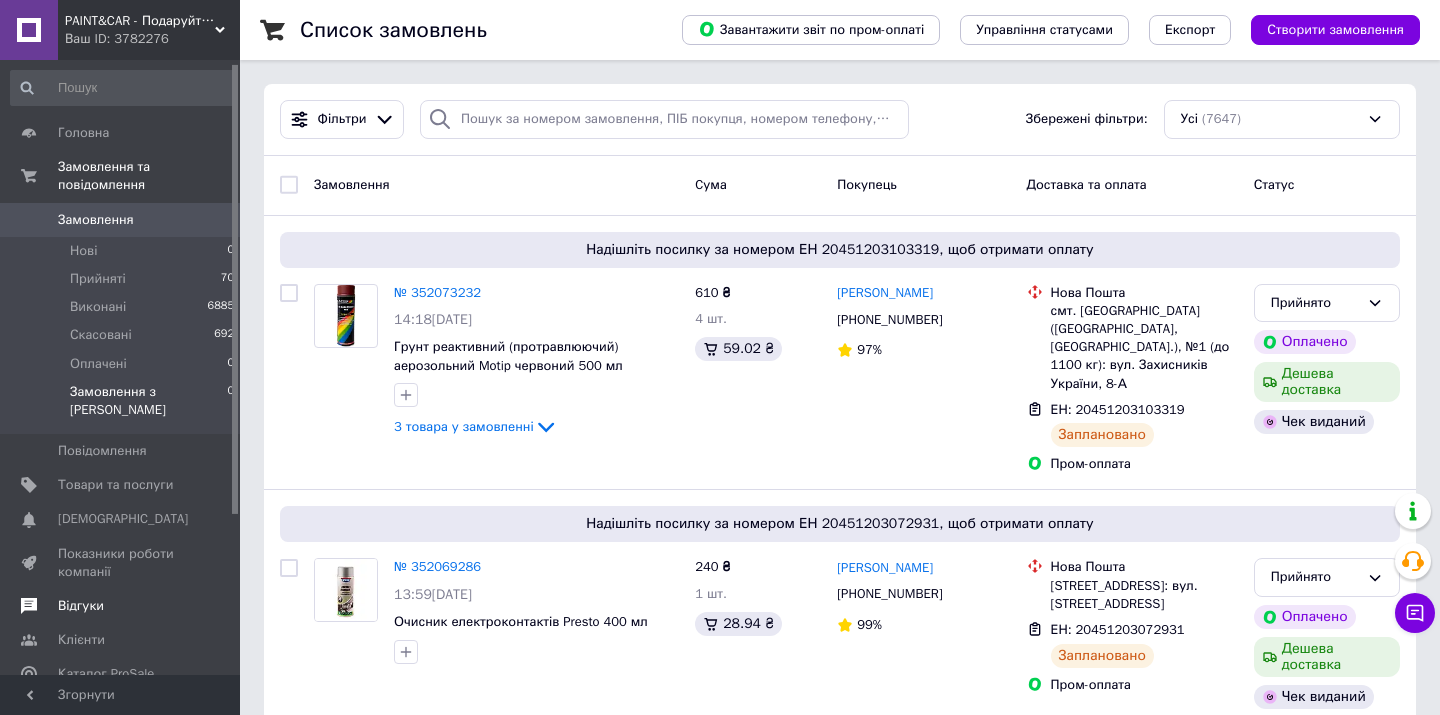 click on "Замовлення 0 Нові 0 Прийняті 70 Виконані 6885 Скасовані 692 Оплачені 0 Замовлення з Розетки 0 Повідомлення 0" at bounding box center [123, 336] 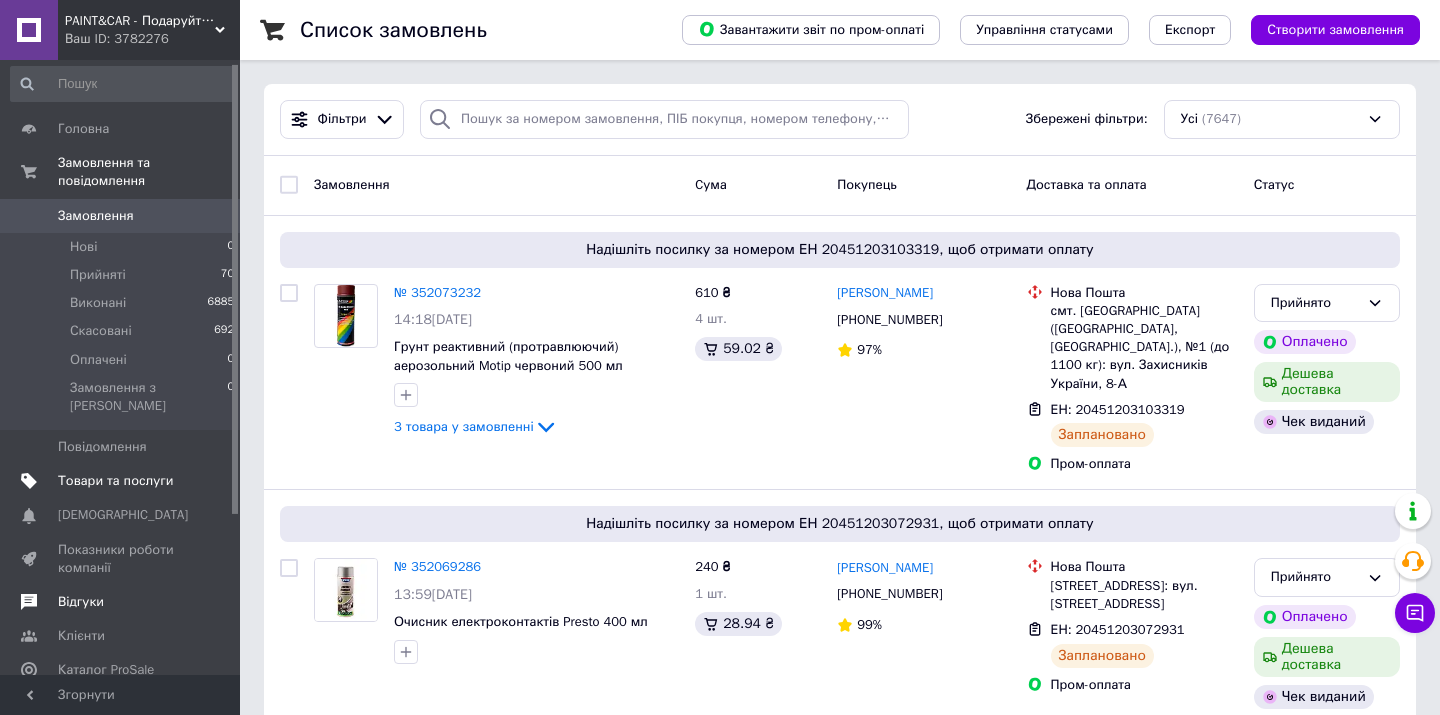 click on "Товари та послуги" at bounding box center [121, 481] 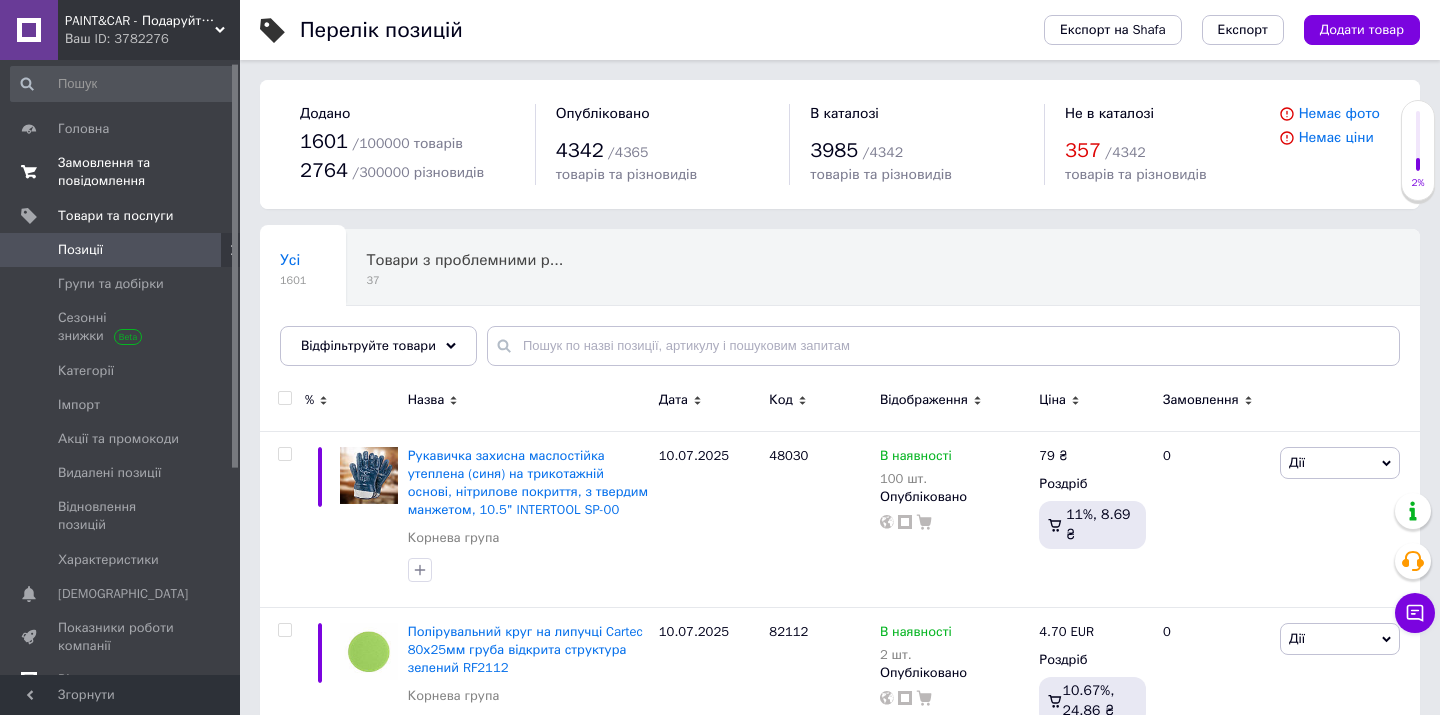 click on "Замовлення та повідомлення" at bounding box center (121, 172) 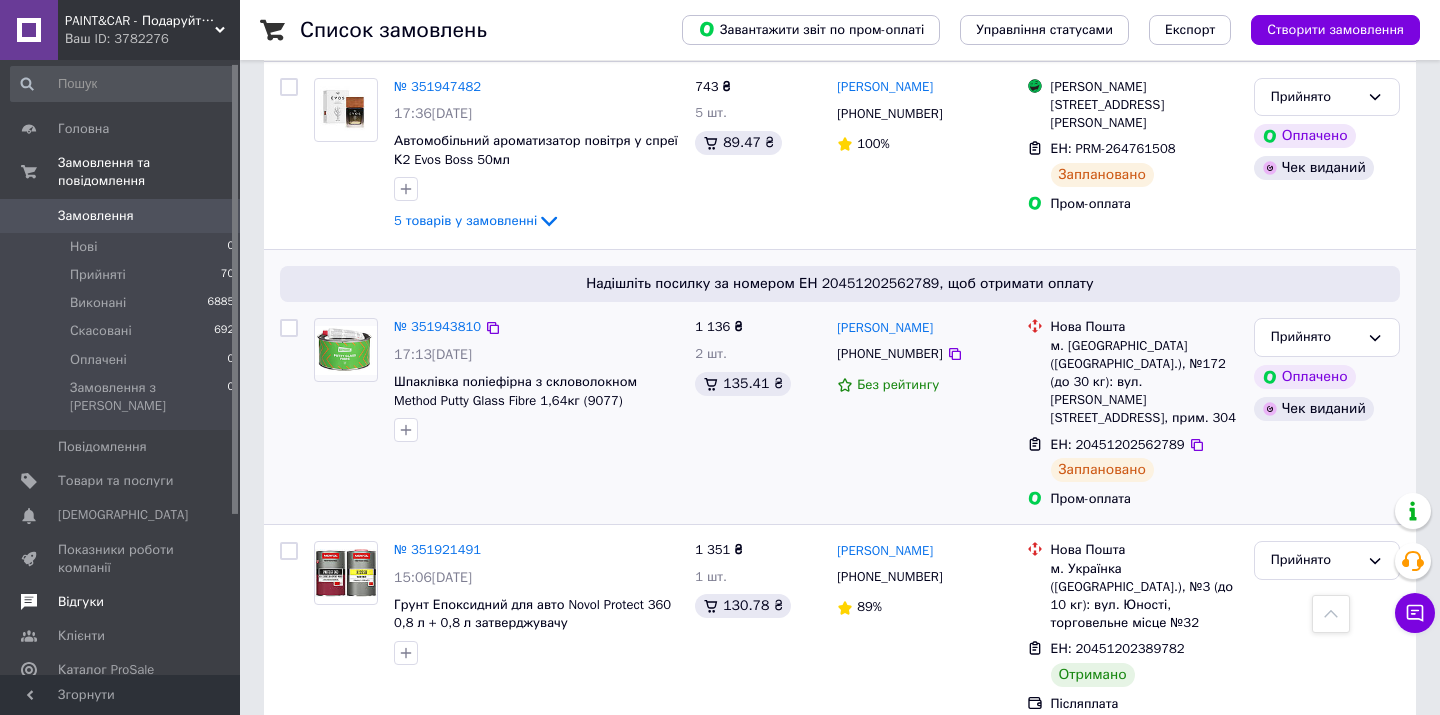 scroll, scrollTop: 3446, scrollLeft: 0, axis: vertical 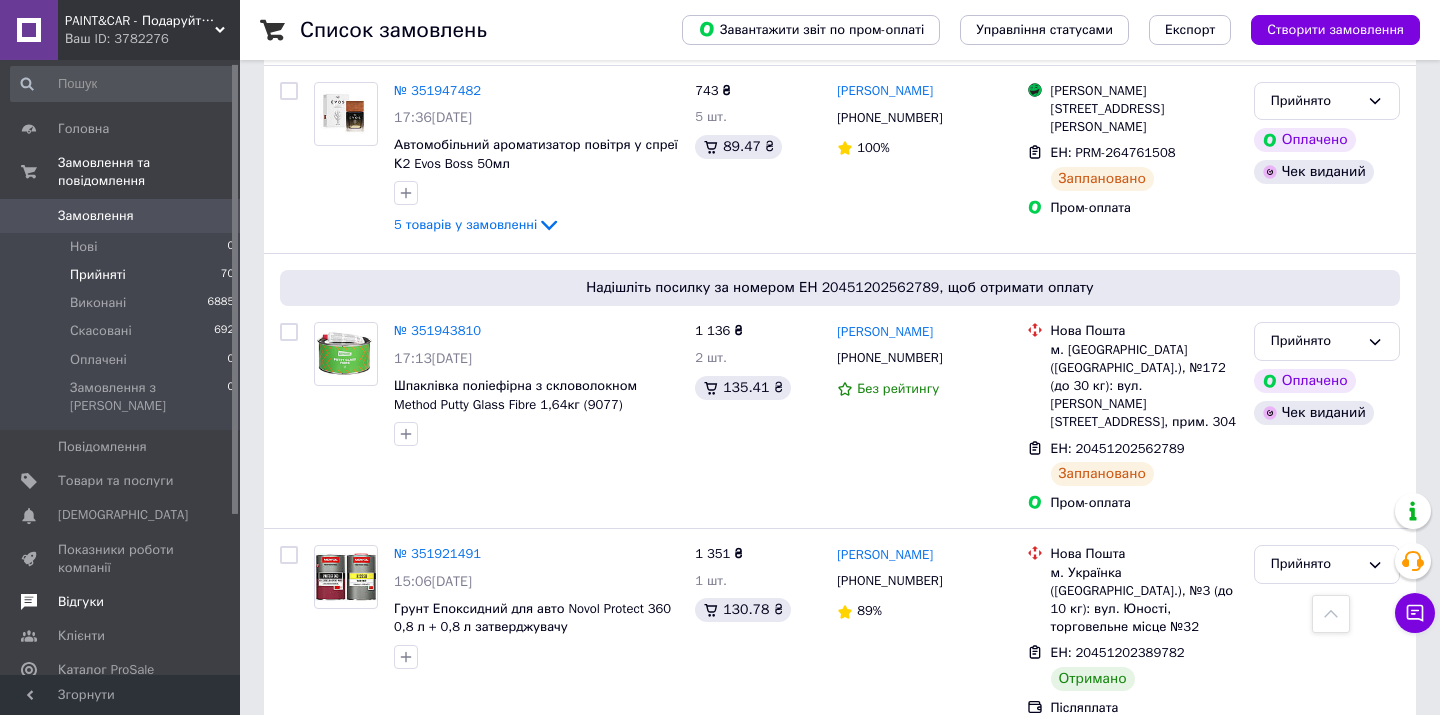 drag, startPoint x: 119, startPoint y: 277, endPoint x: 143, endPoint y: 286, distance: 25.632011 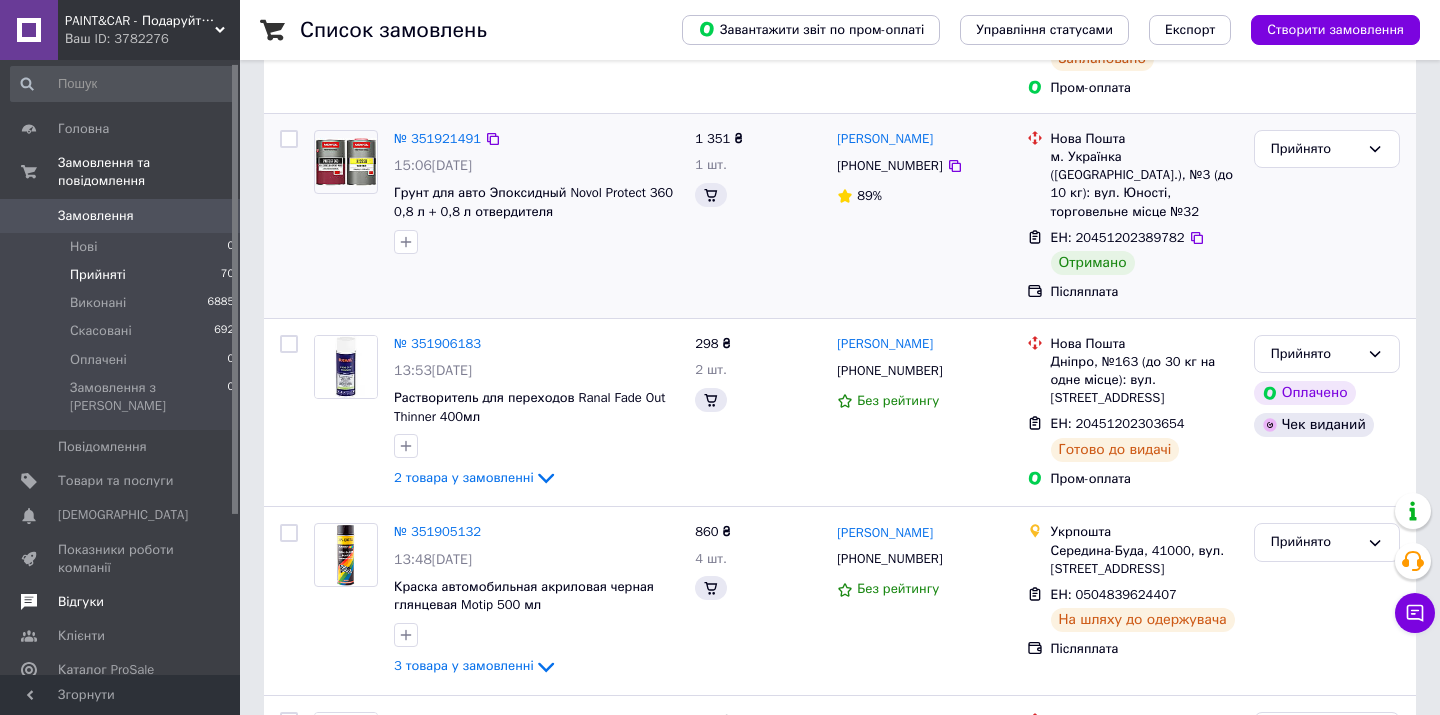 scroll, scrollTop: 0, scrollLeft: 0, axis: both 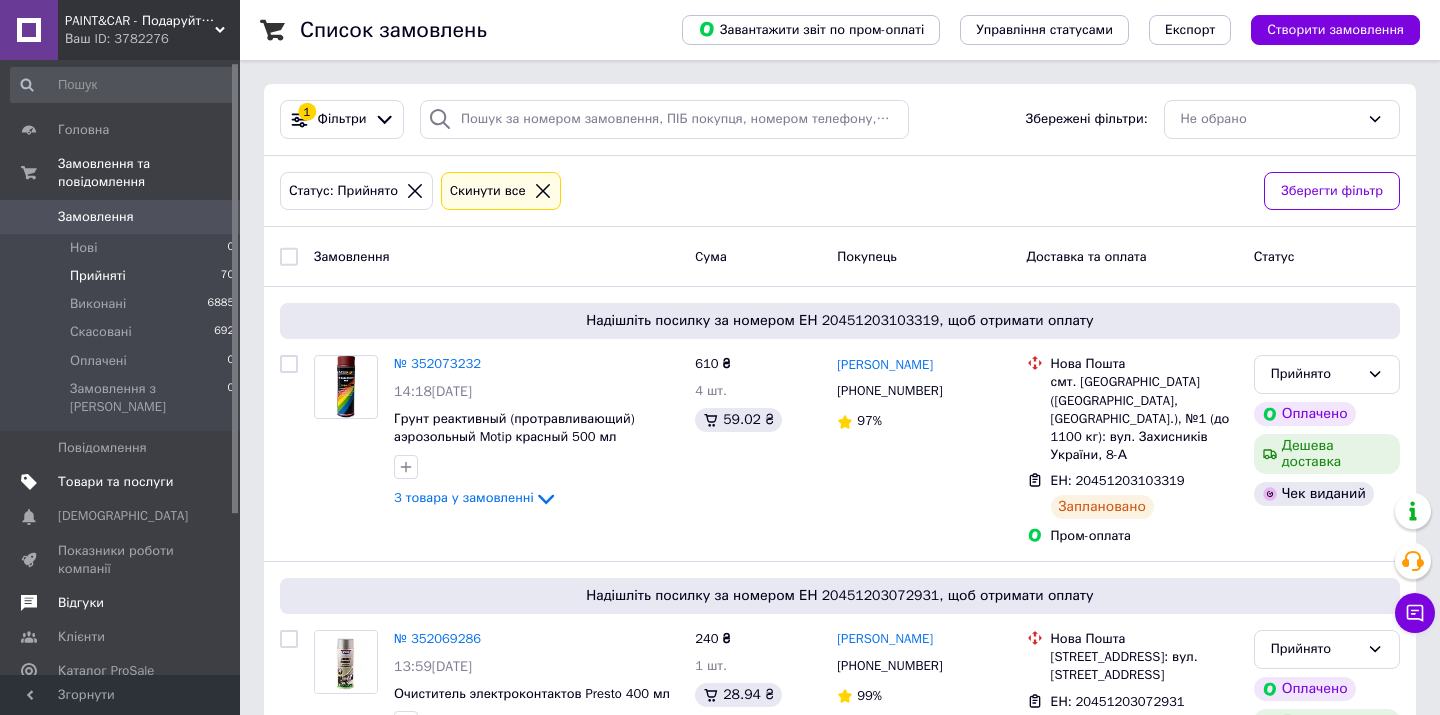 click on "Товари та послуги" at bounding box center [115, 482] 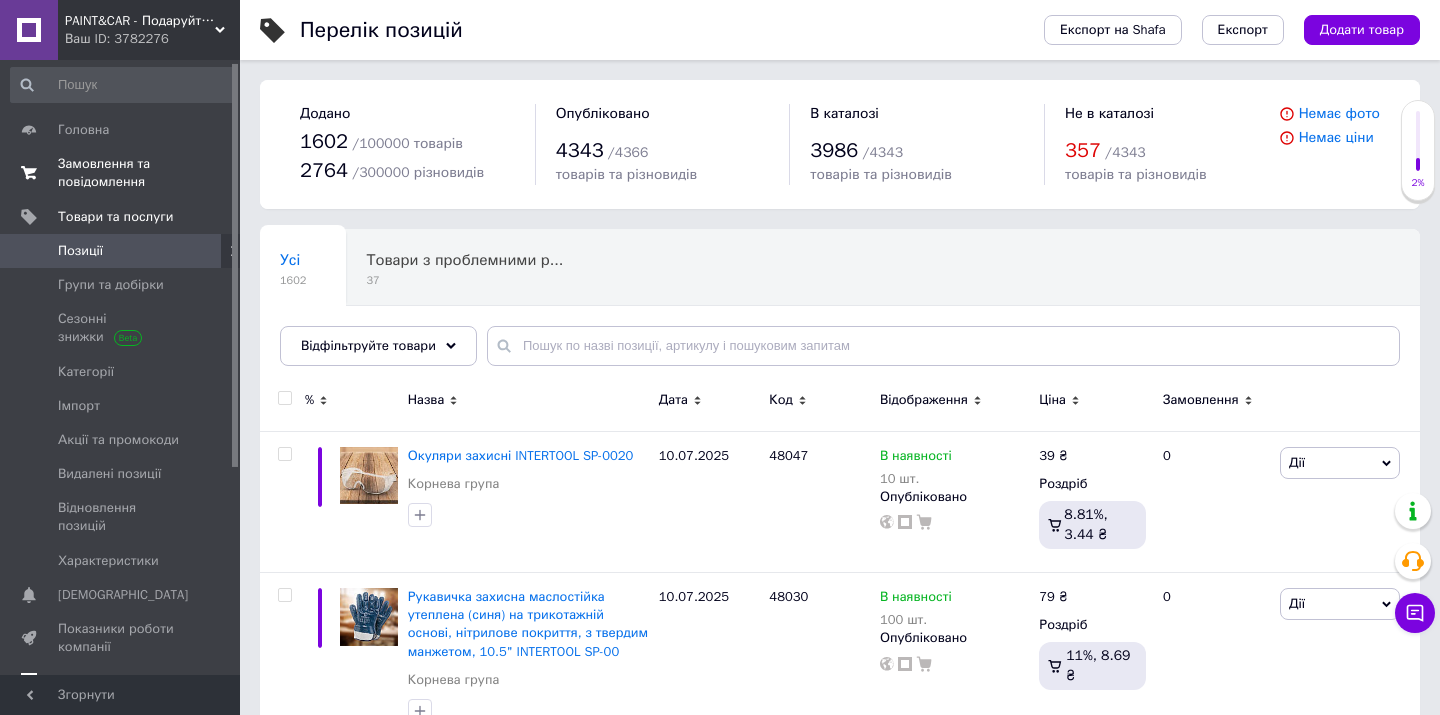 click on "Замовлення та повідомлення" at bounding box center (121, 173) 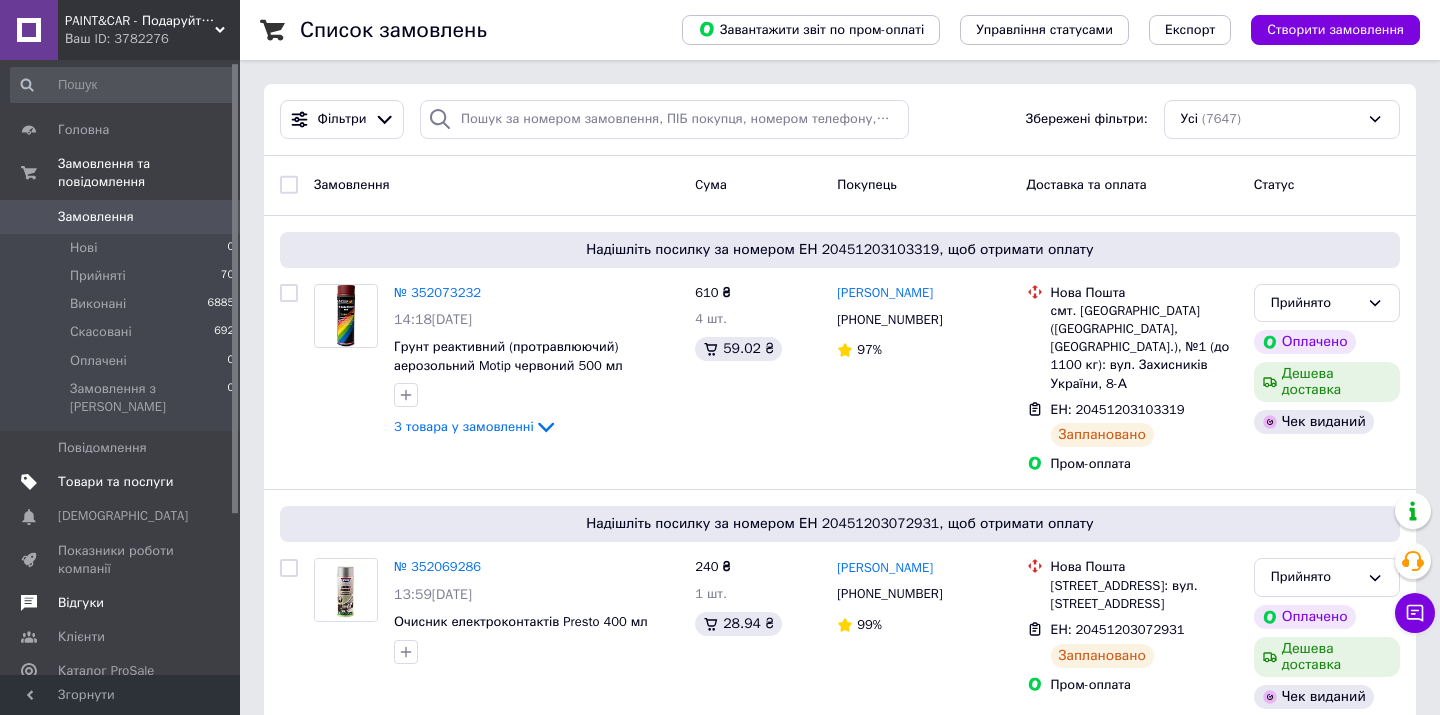 click on "Товари та послуги" at bounding box center (115, 482) 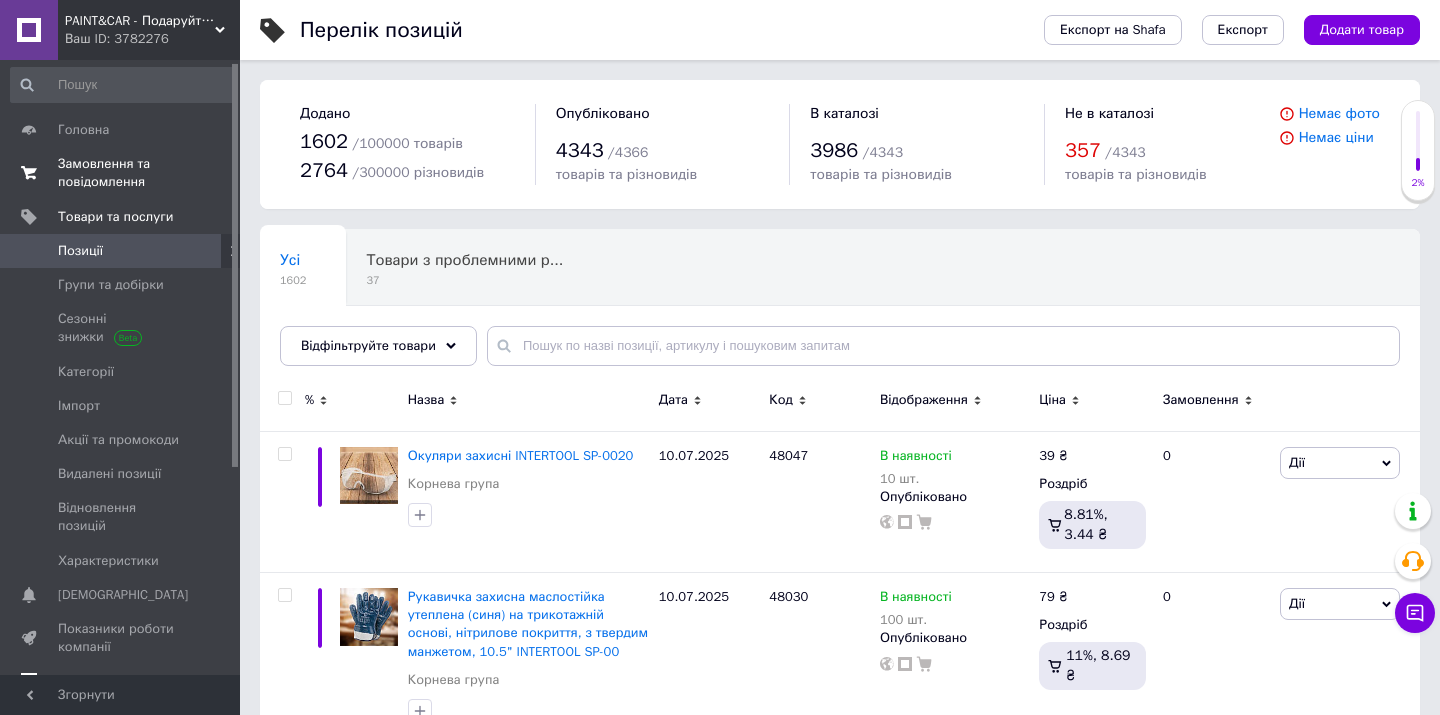 click on "Замовлення та повідомлення" at bounding box center [121, 173] 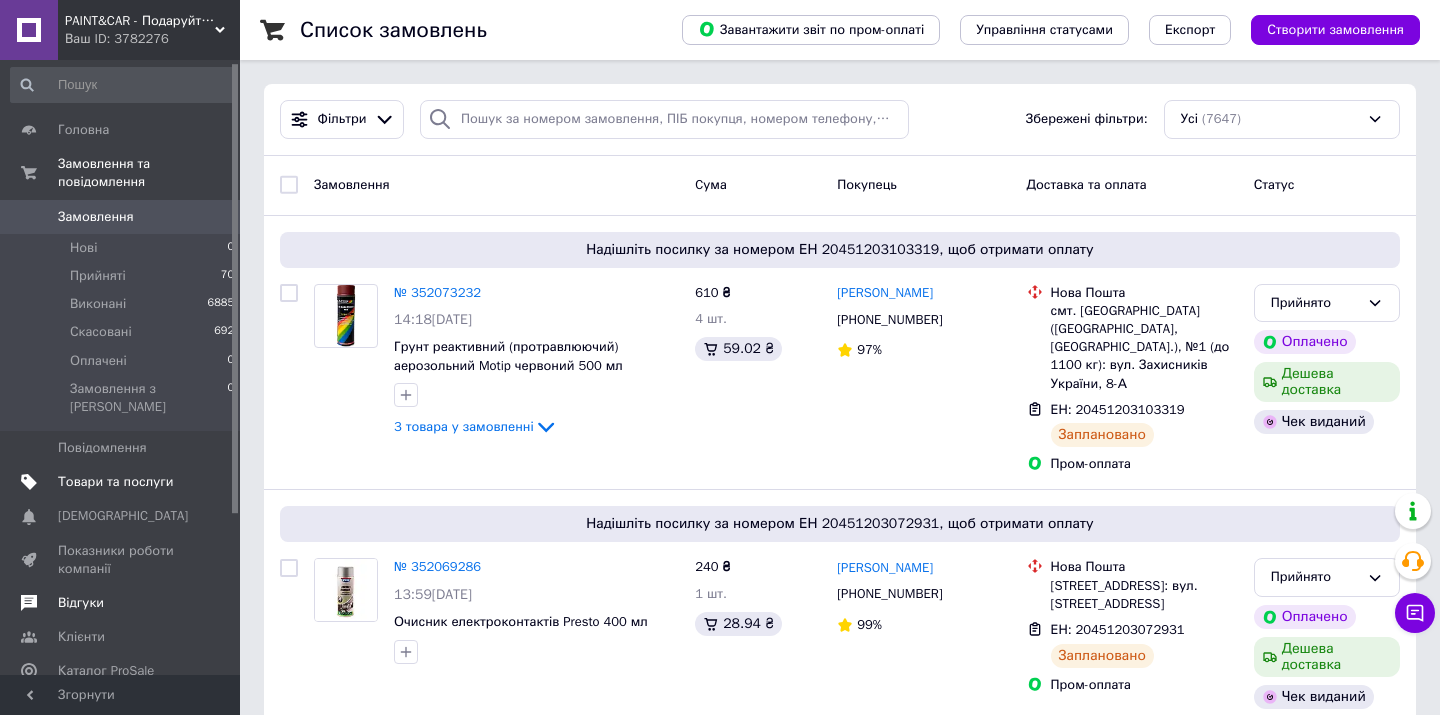 click on "Товари та послуги" at bounding box center [115, 482] 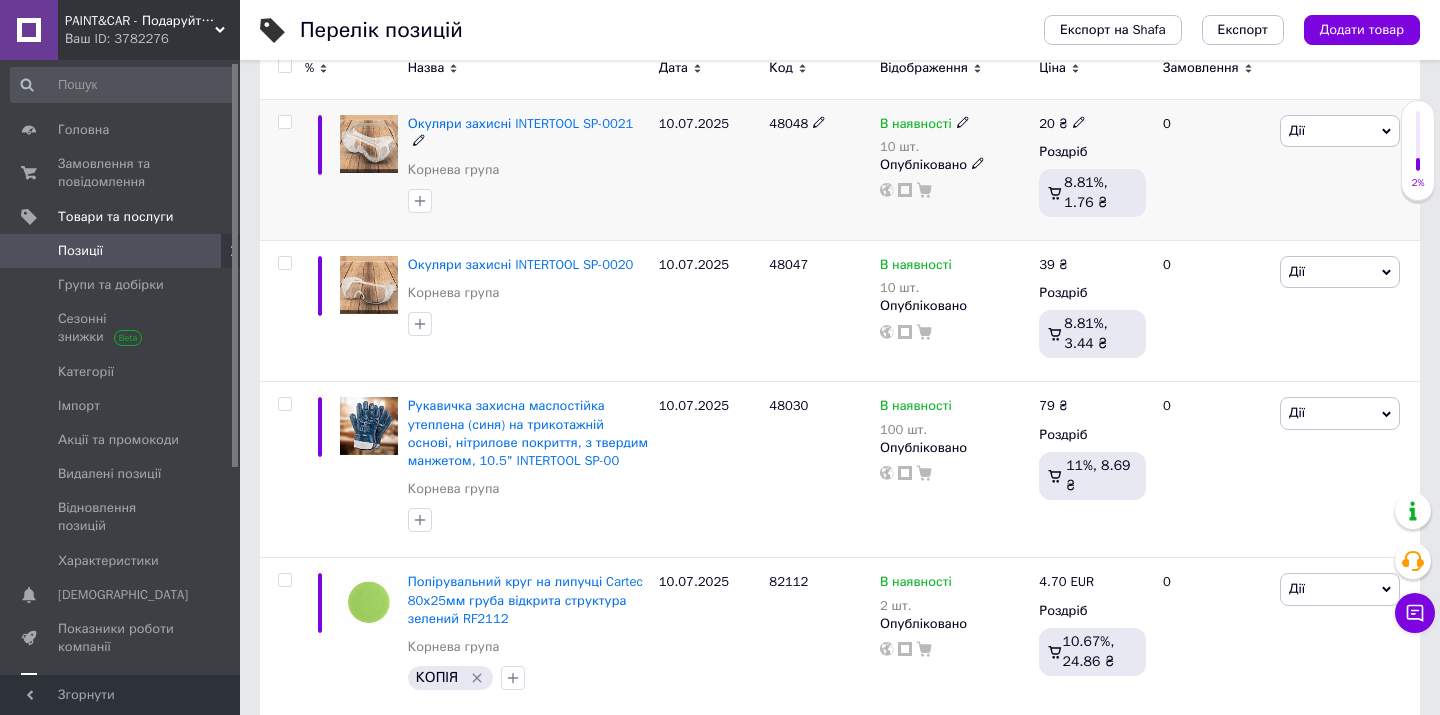 scroll, scrollTop: 361, scrollLeft: 0, axis: vertical 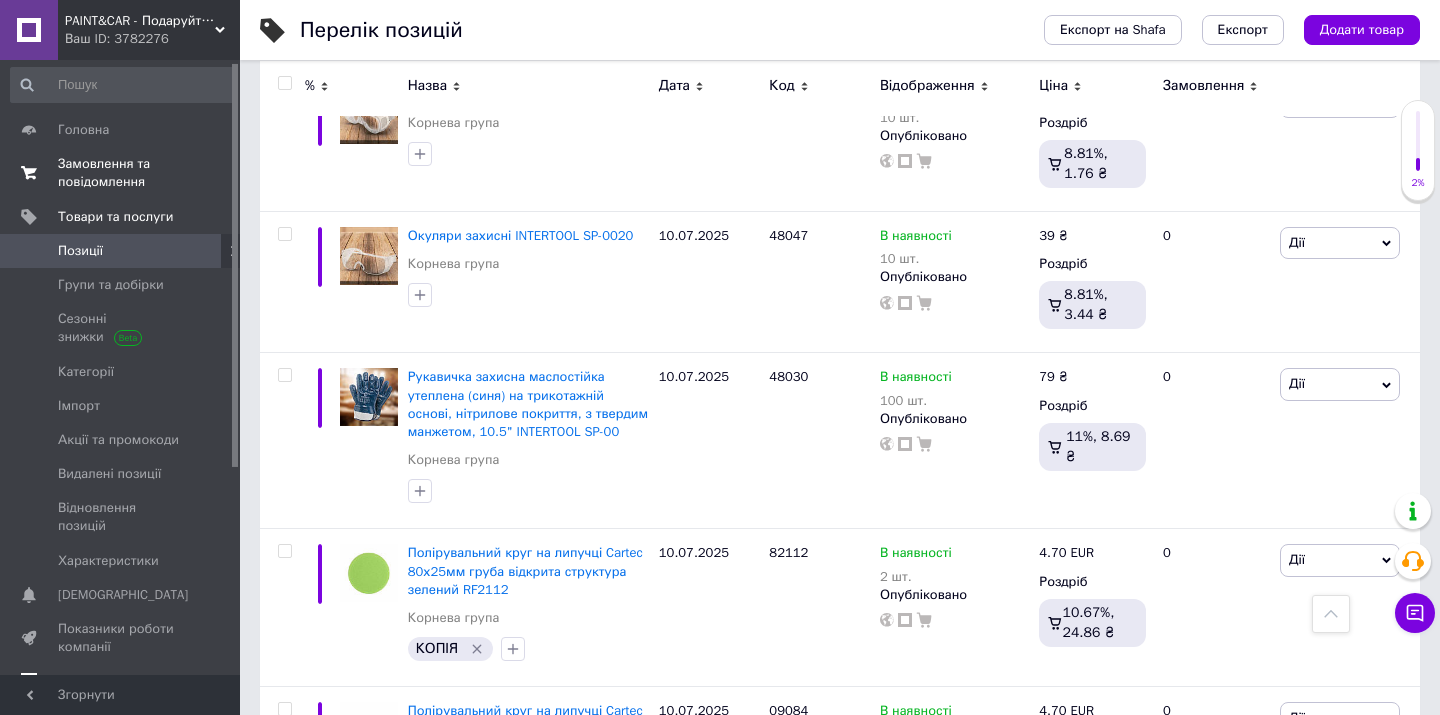 click on "Замовлення та повідомлення" at bounding box center (121, 173) 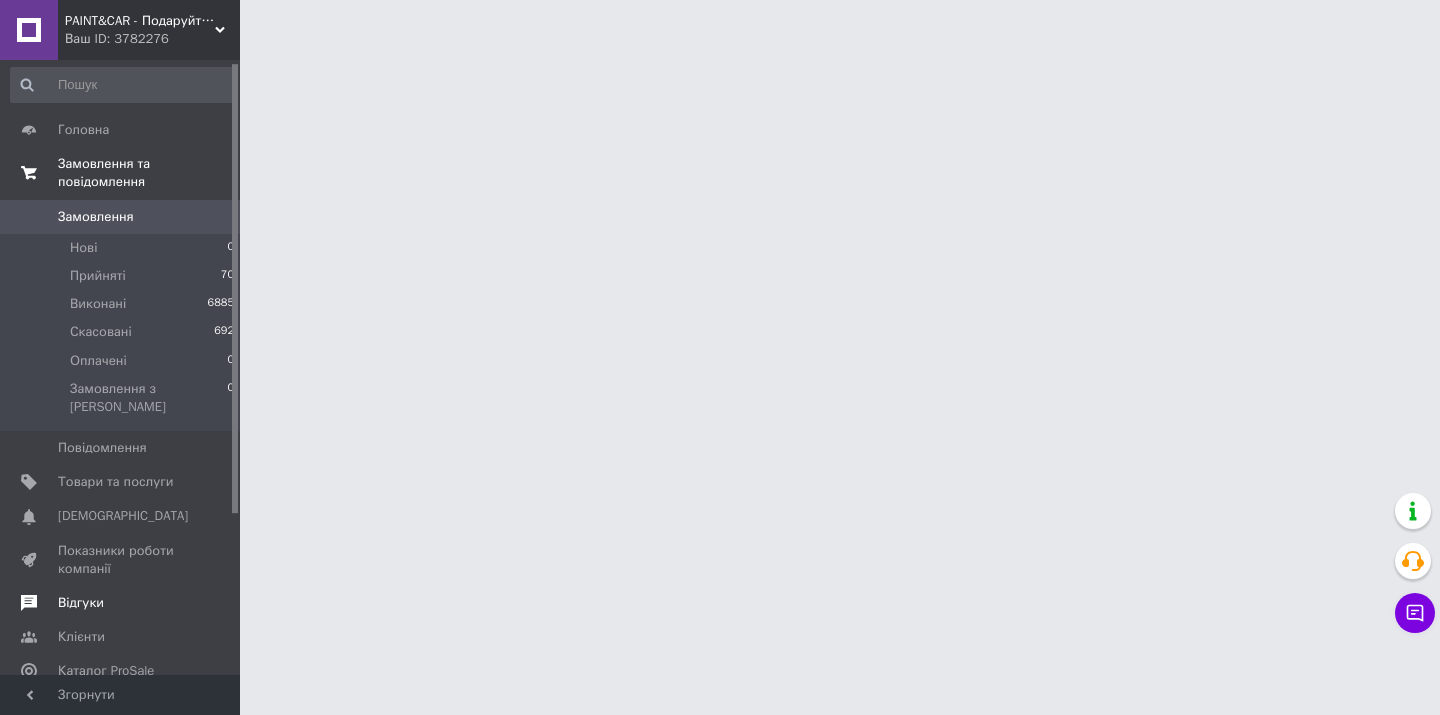 scroll, scrollTop: 0, scrollLeft: 0, axis: both 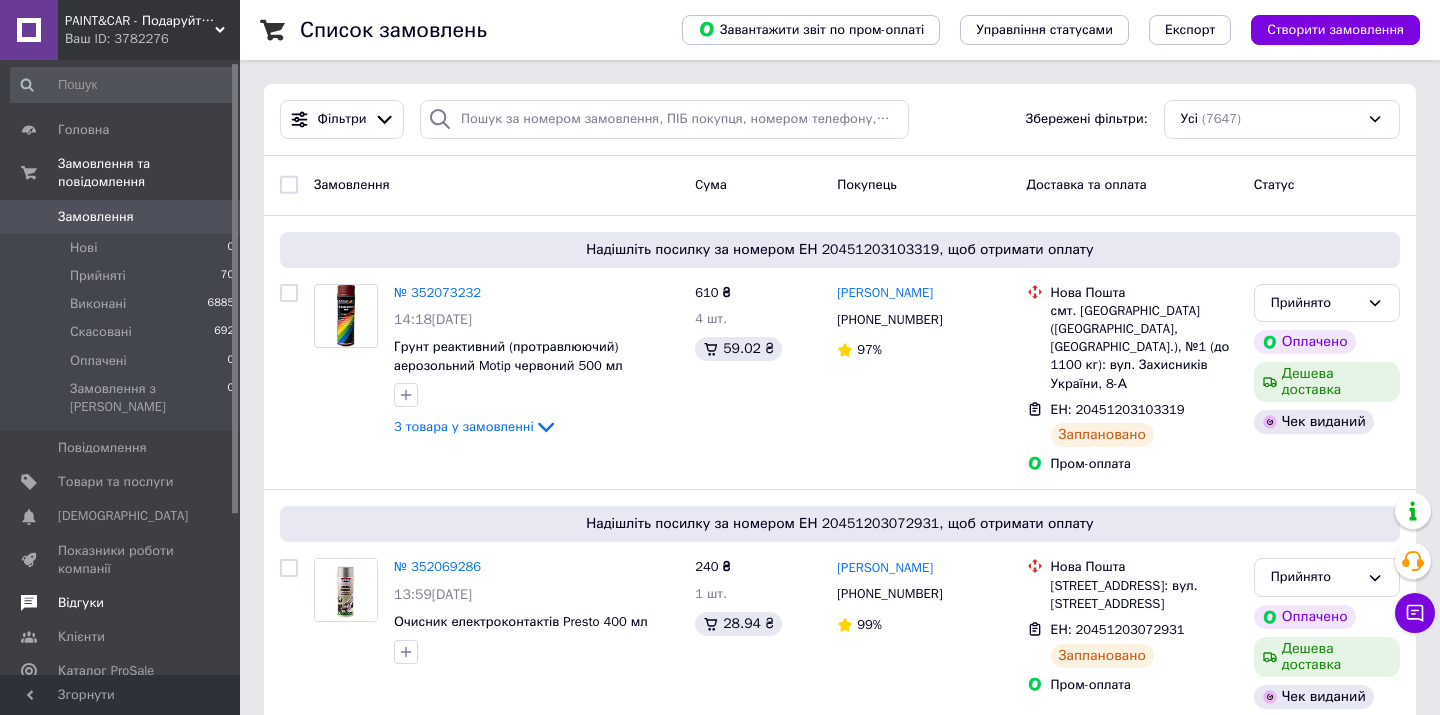 click on "70" at bounding box center [227, 276] 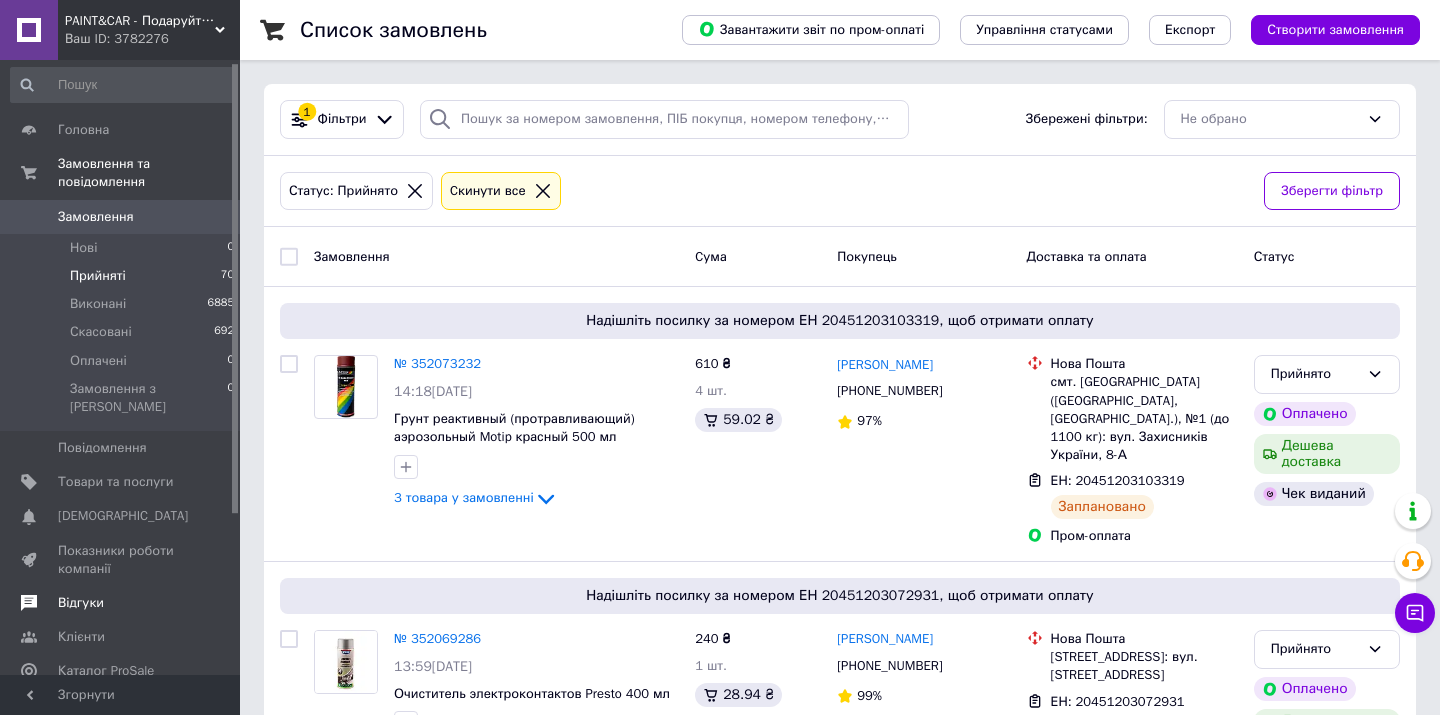click on "Прийняті" at bounding box center [98, 276] 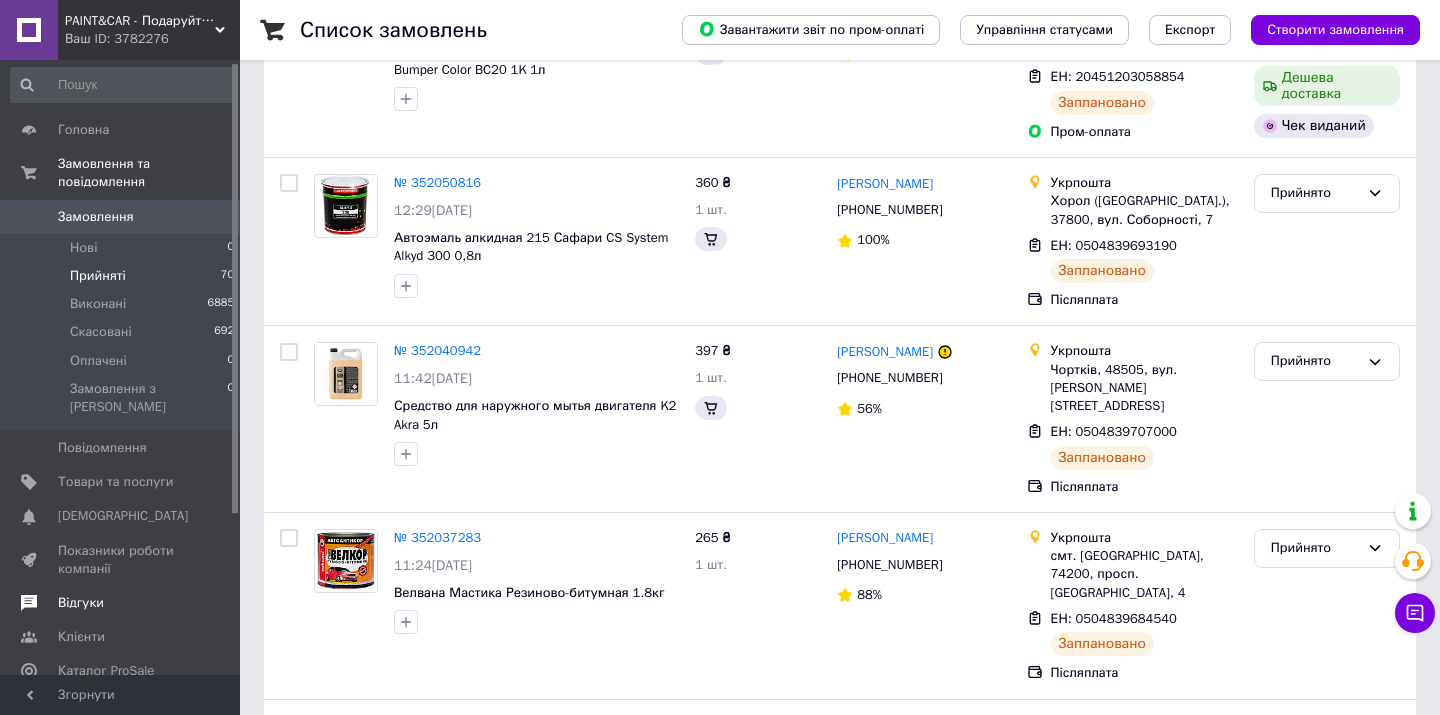 scroll, scrollTop: 0, scrollLeft: 0, axis: both 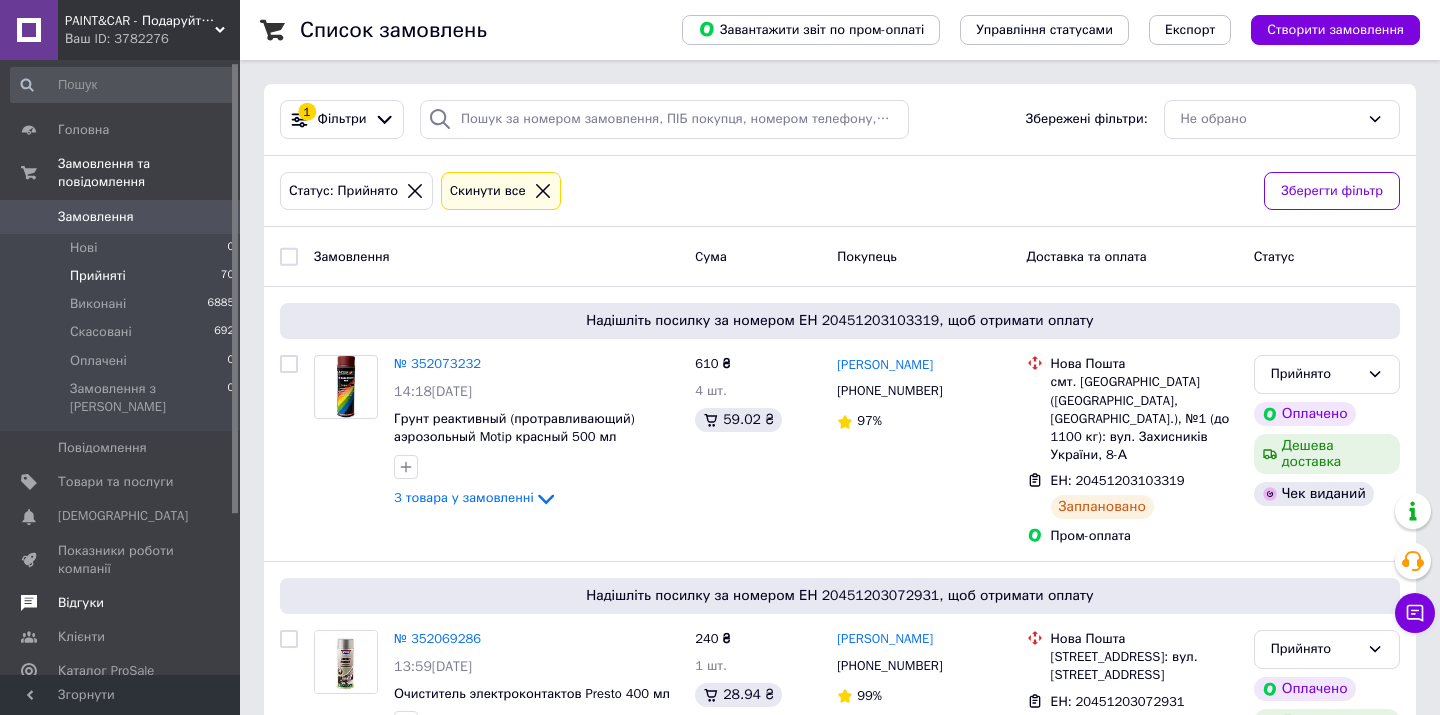 click on "Прийняті 70" at bounding box center [123, 276] 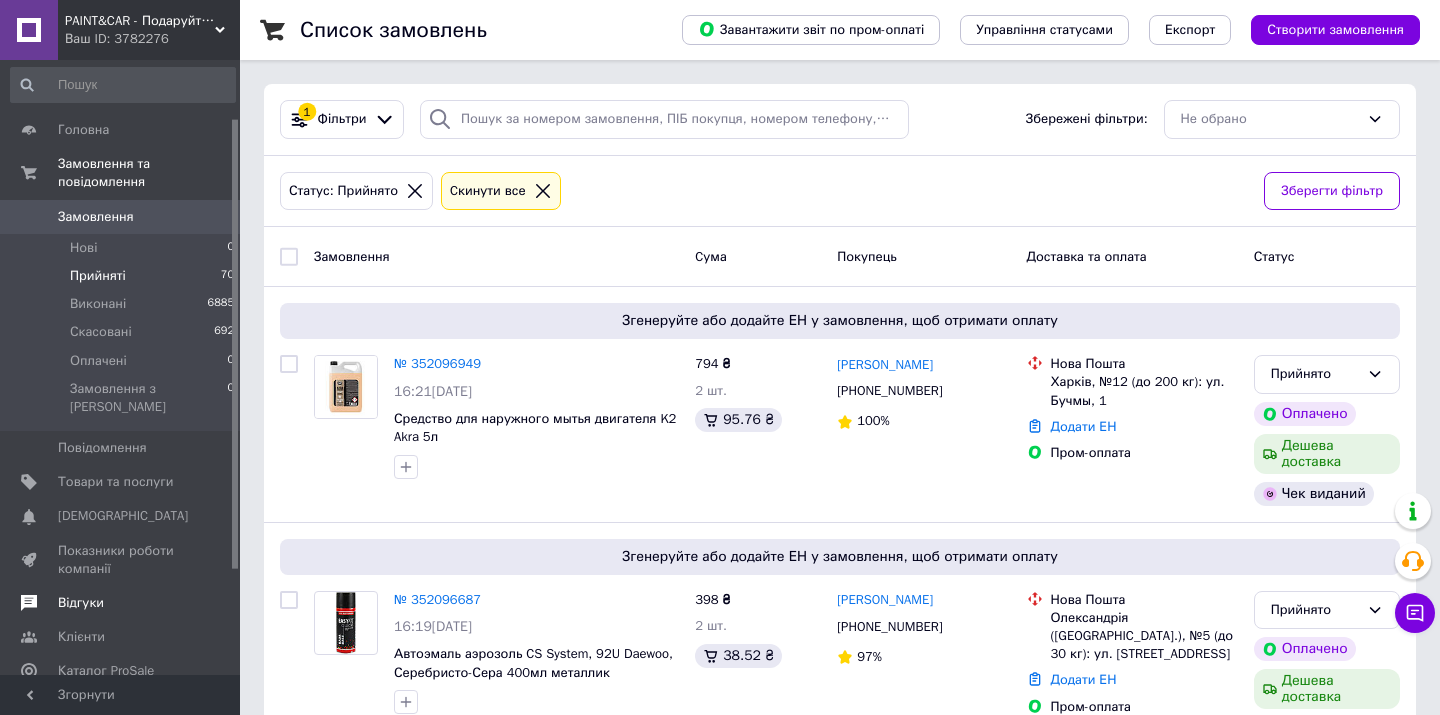 scroll, scrollTop: 222, scrollLeft: 0, axis: vertical 